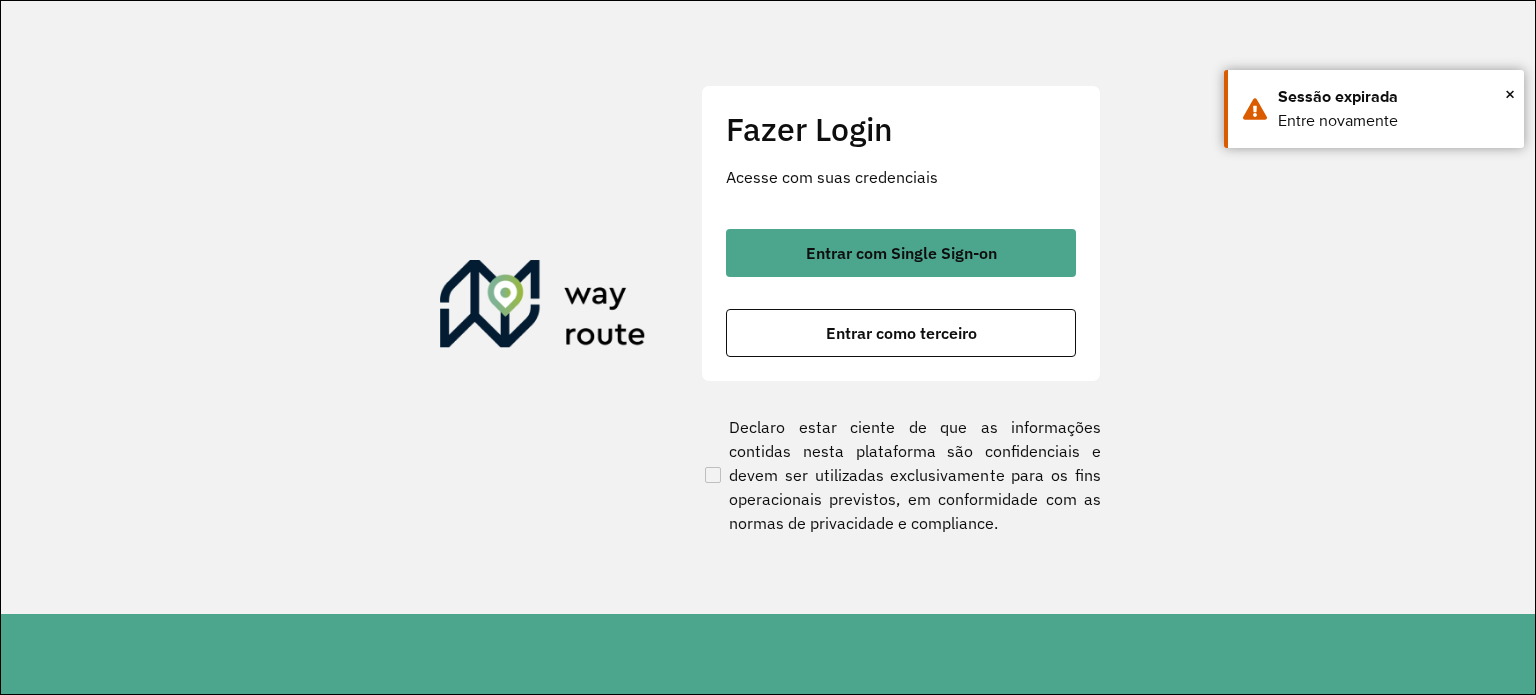 scroll, scrollTop: 0, scrollLeft: 0, axis: both 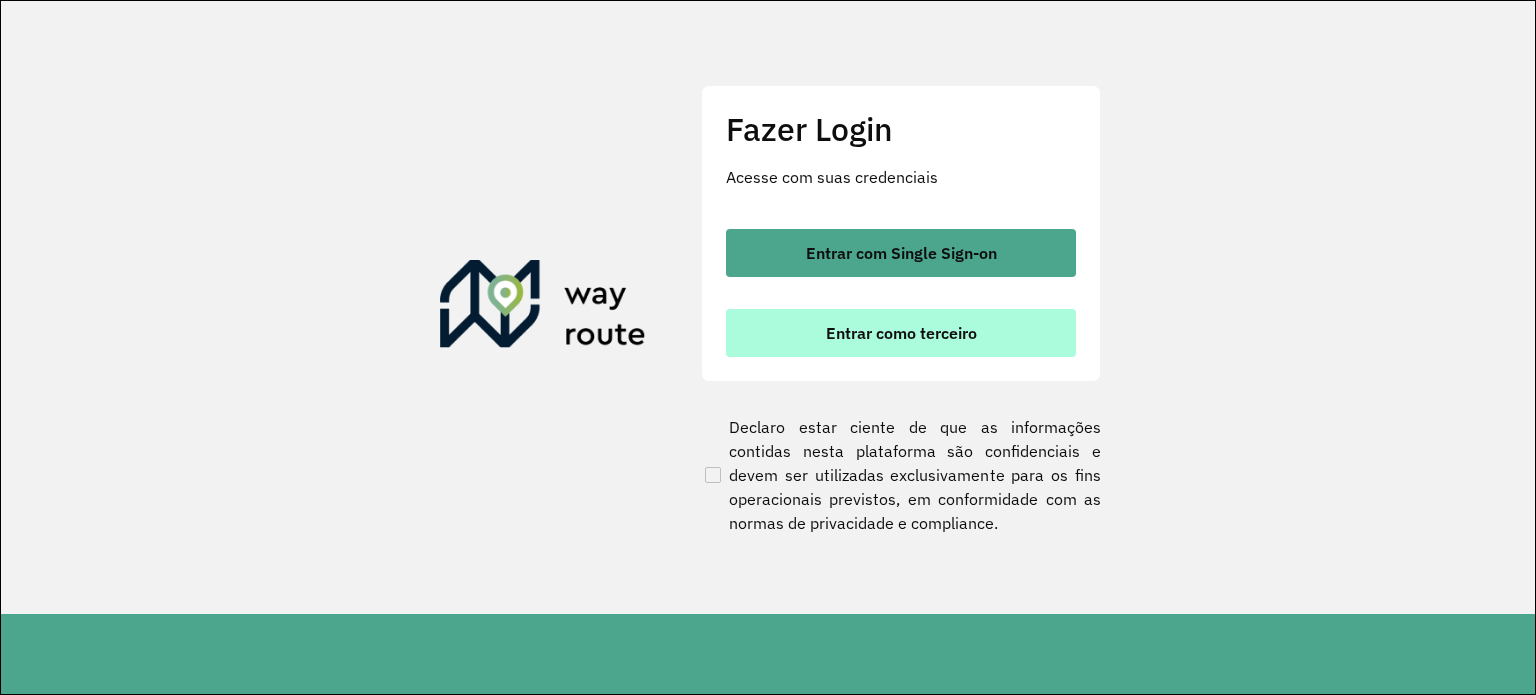 click on "Entrar como terceiro" at bounding box center (901, 333) 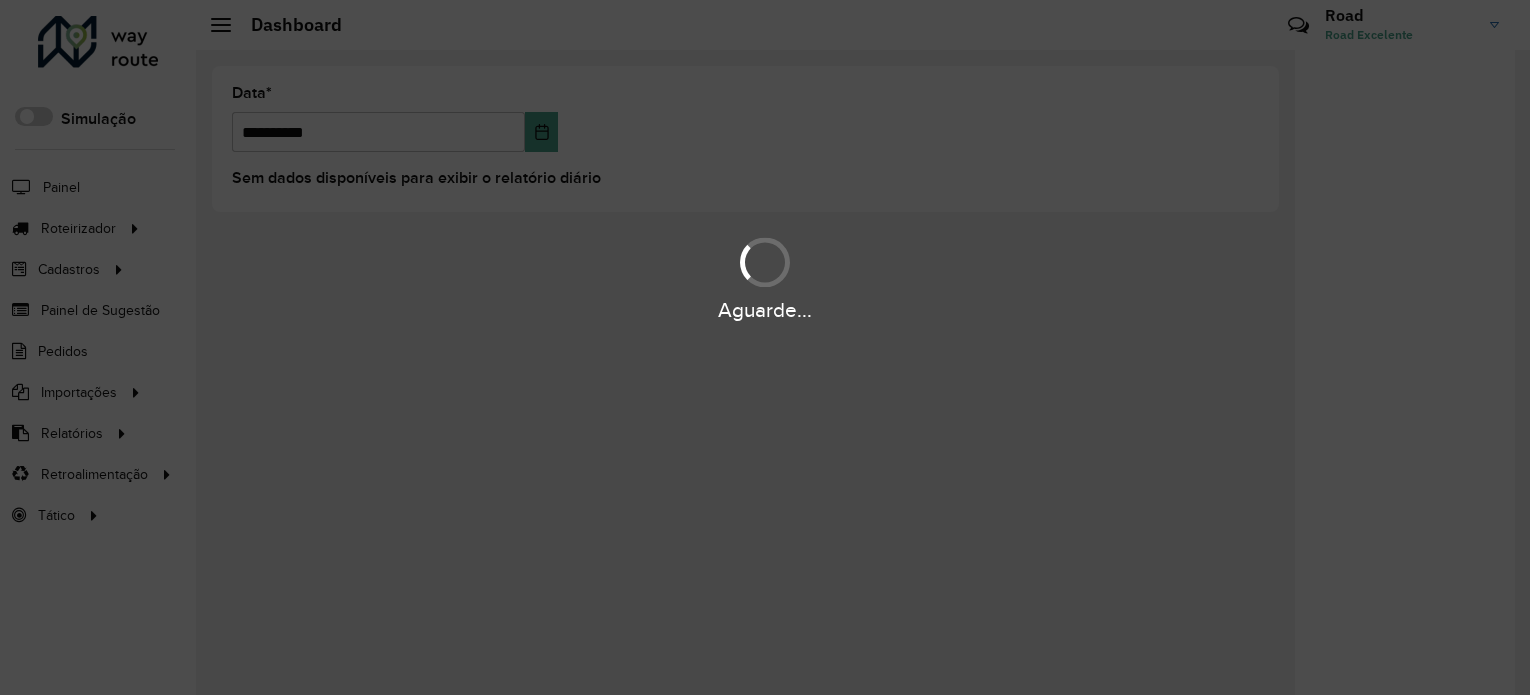 scroll, scrollTop: 0, scrollLeft: 0, axis: both 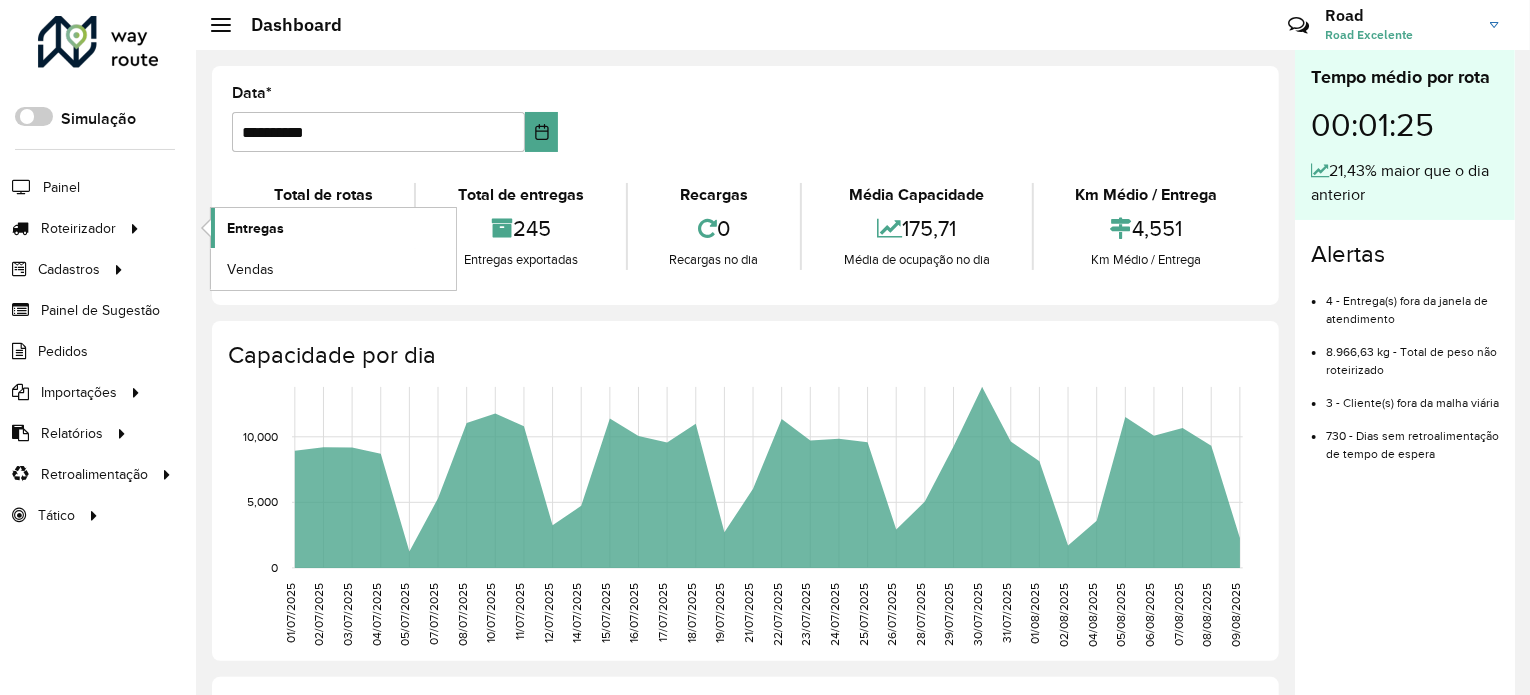 drag, startPoint x: 237, startPoint y: 205, endPoint x: 286, endPoint y: 215, distance: 50.01 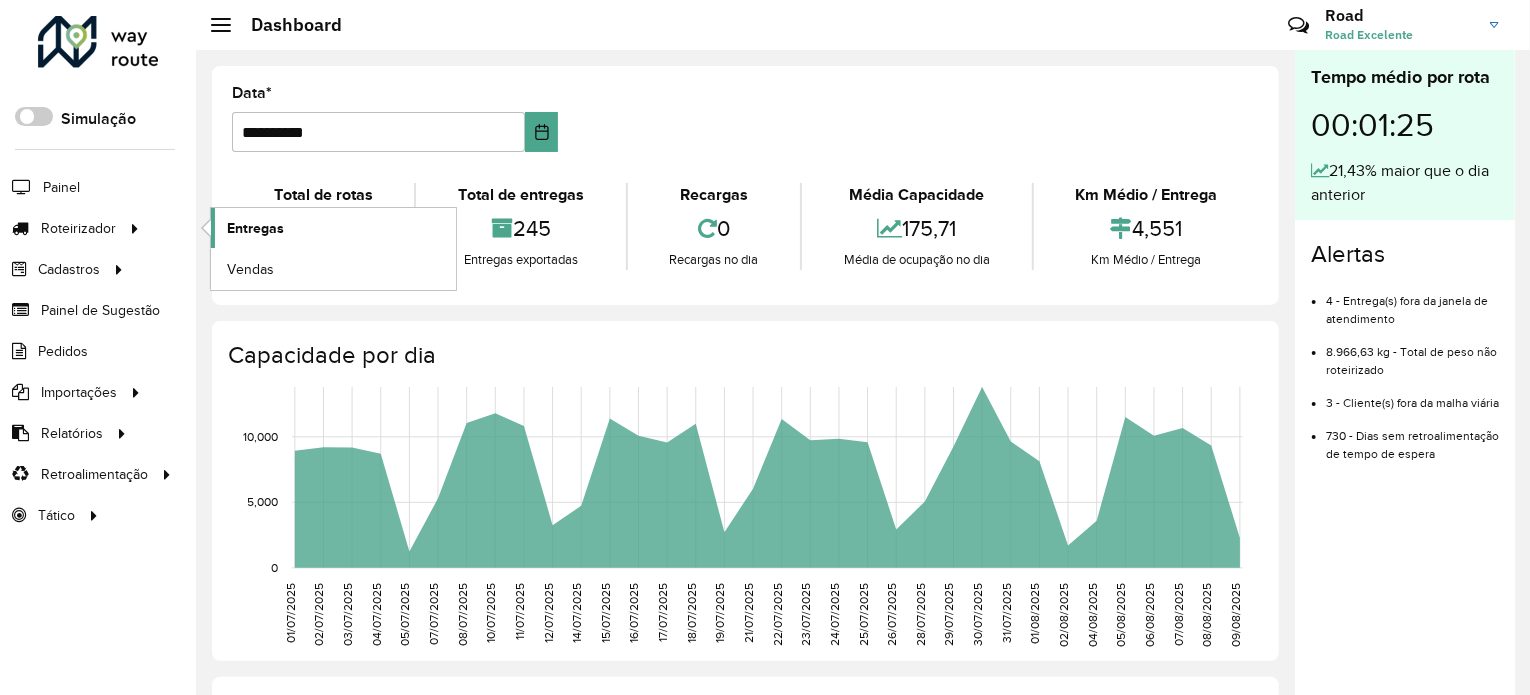 click on "Entregas" 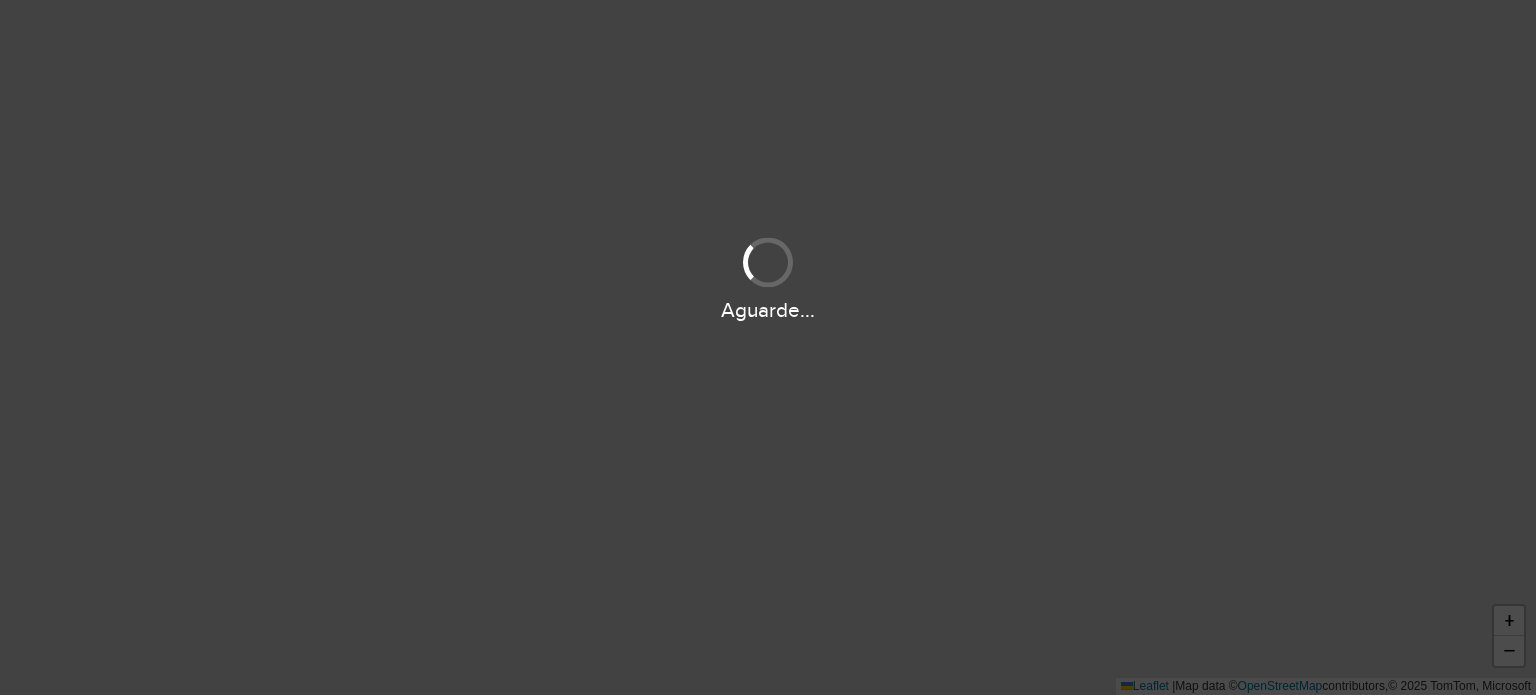 scroll, scrollTop: 0, scrollLeft: 0, axis: both 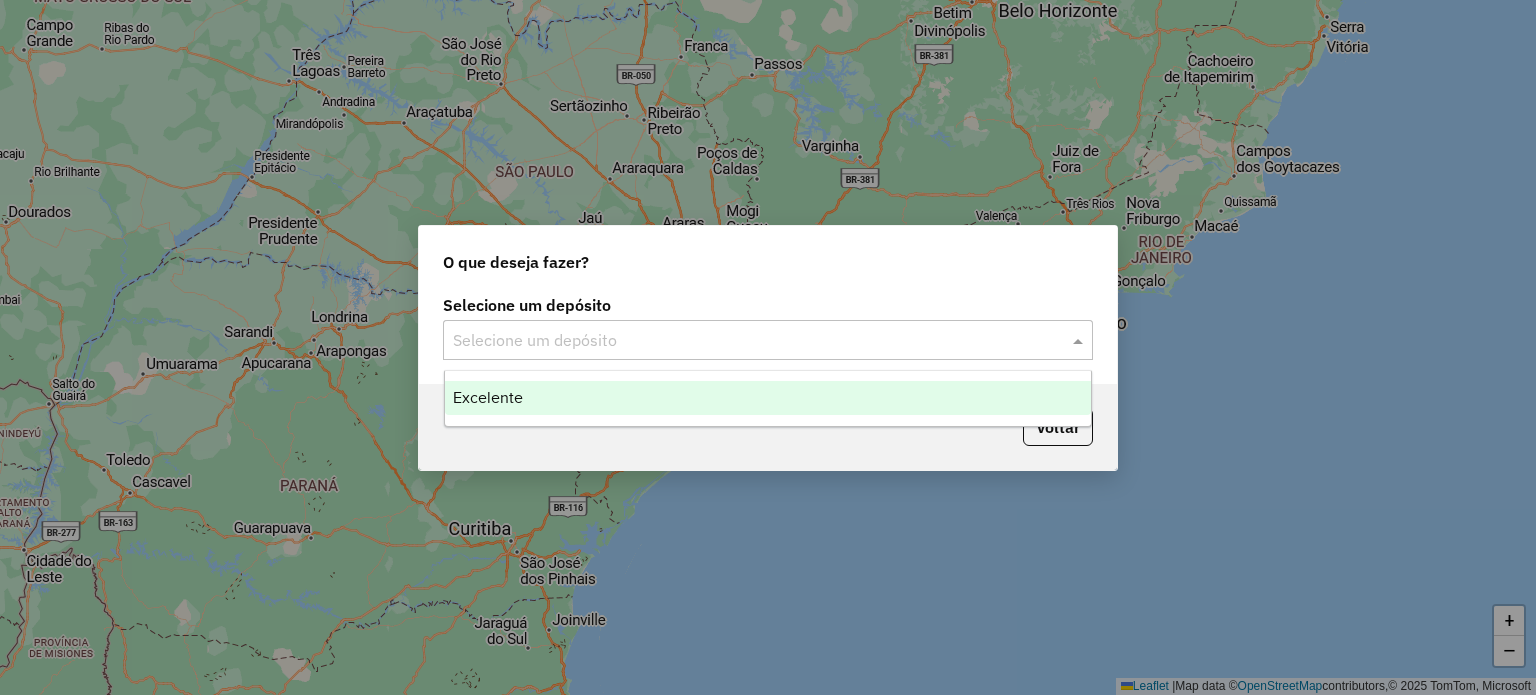 click 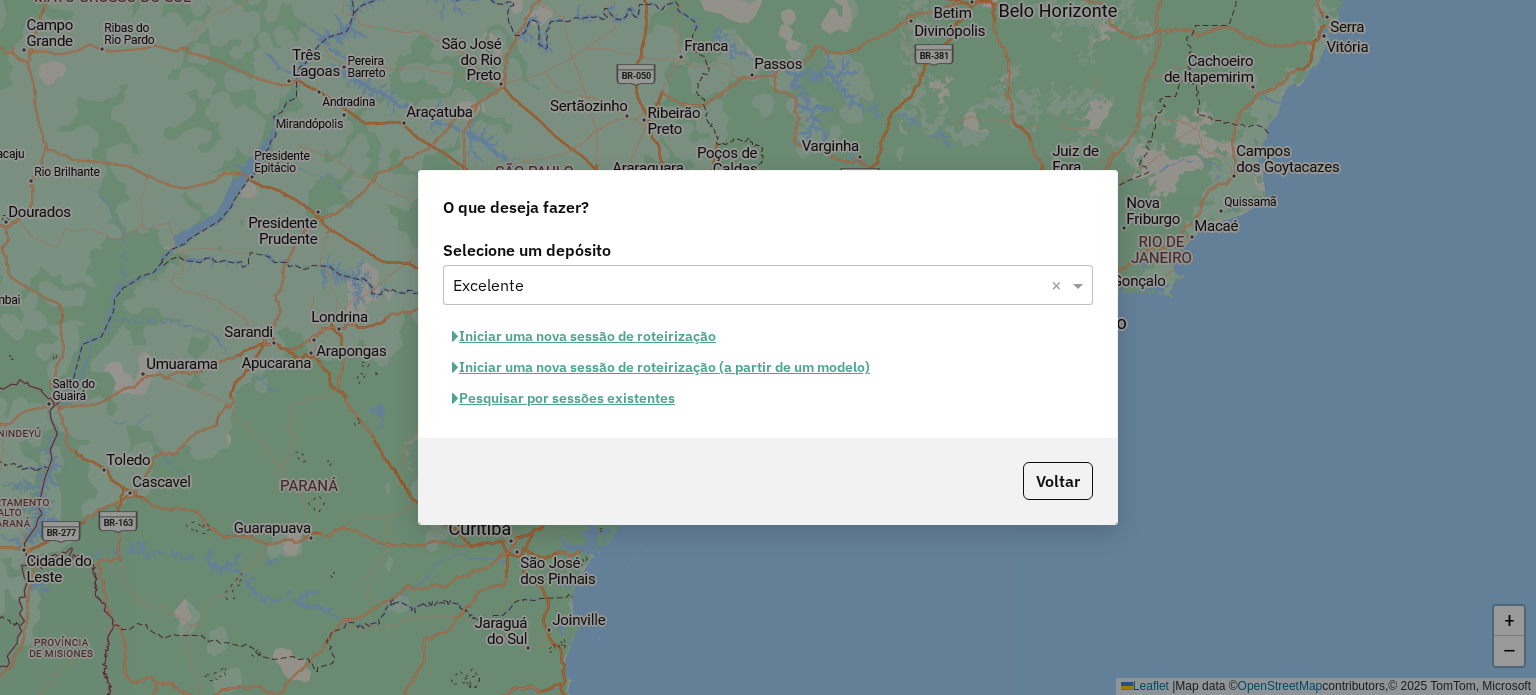 click on "Pesquisar por sessões existentes" 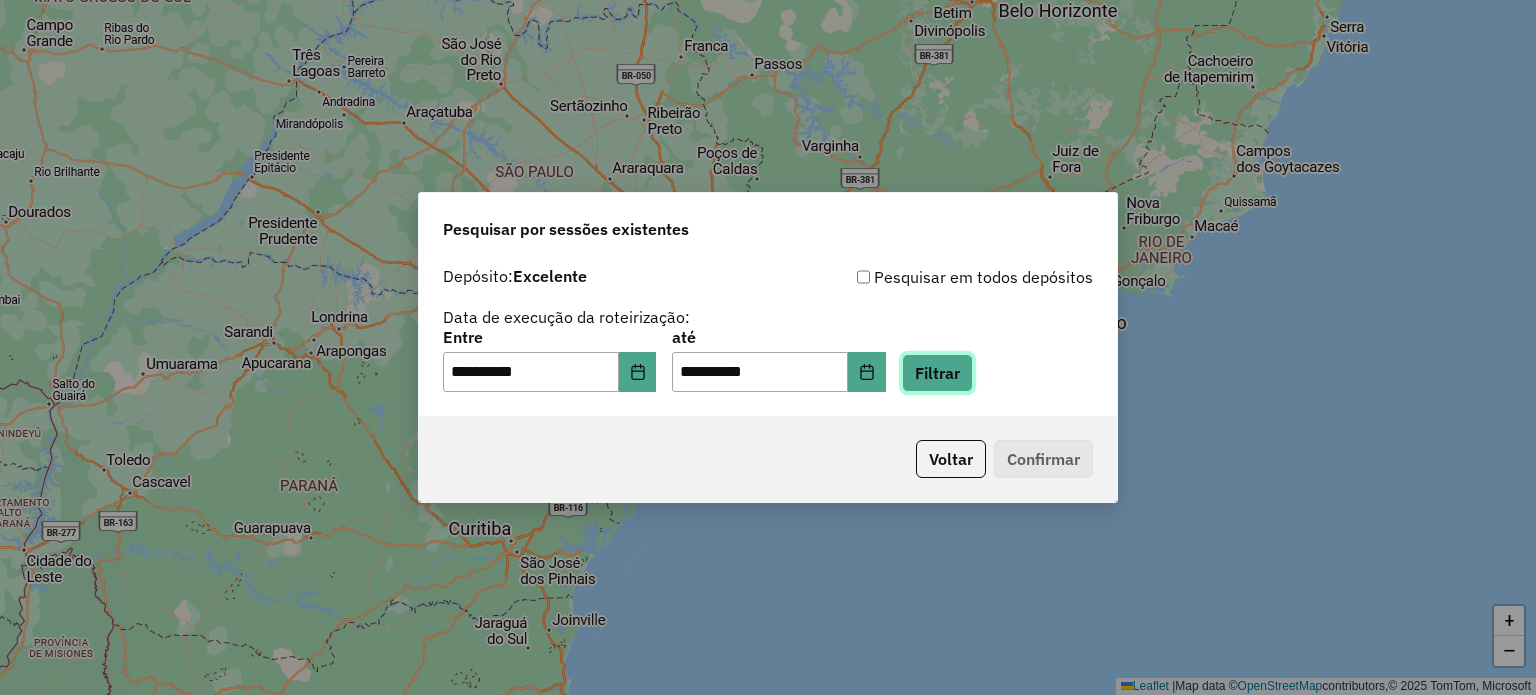 click on "Filtrar" 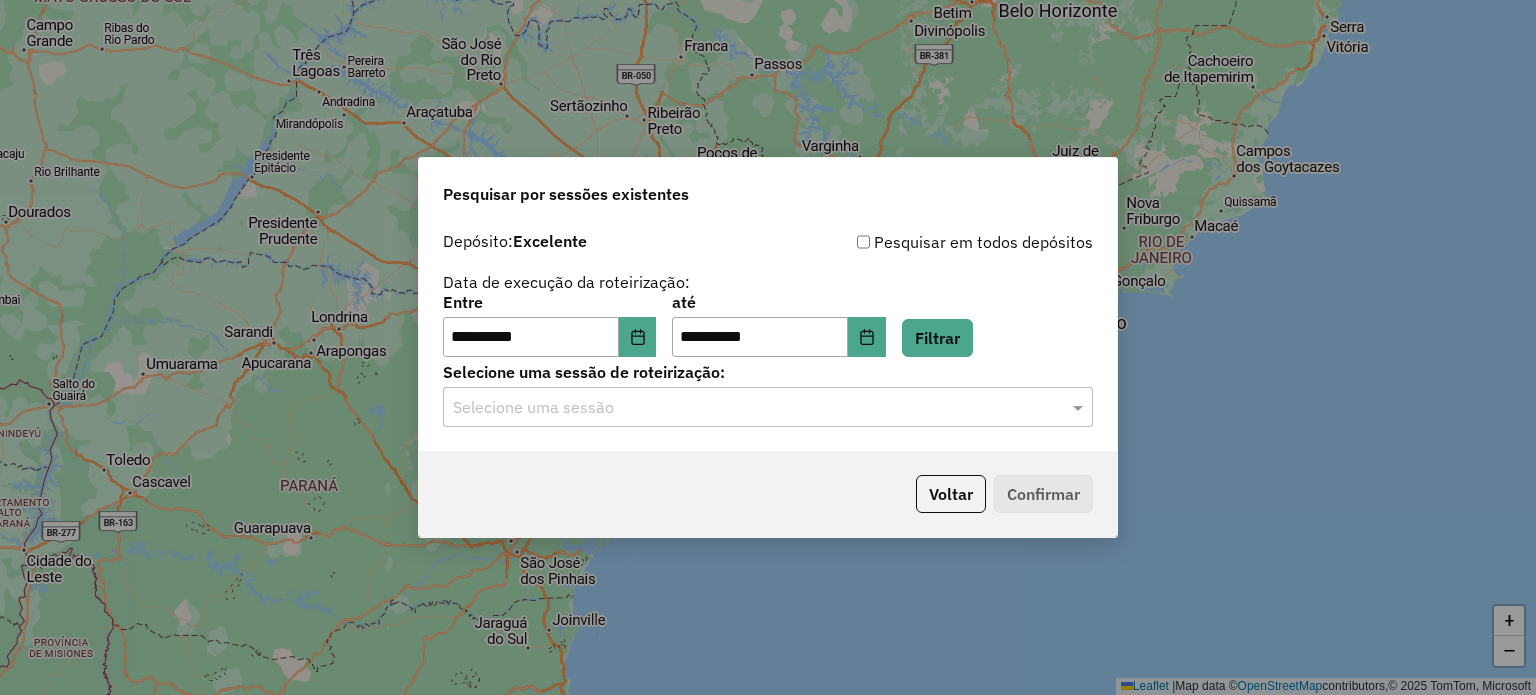 click 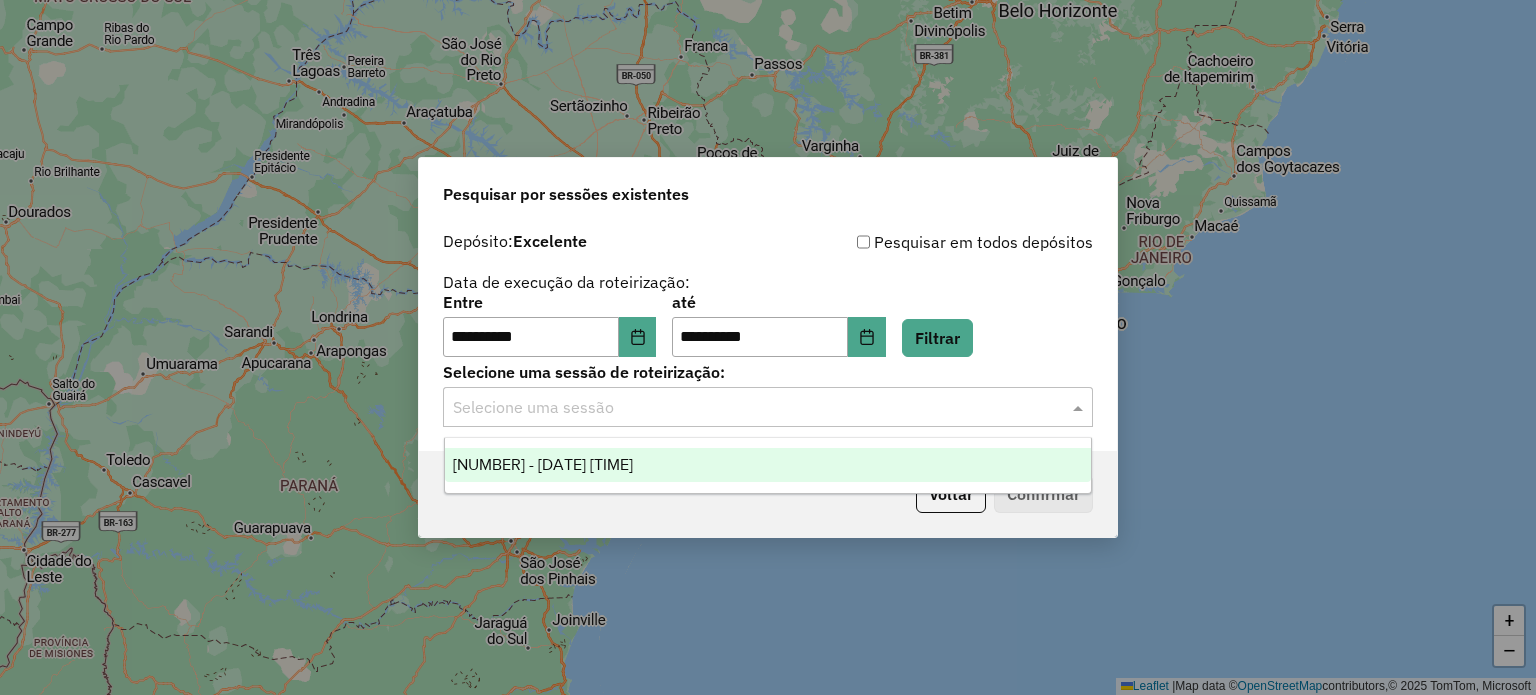 click on "977040 - 09/08/2025 17:32" at bounding box center [768, 465] 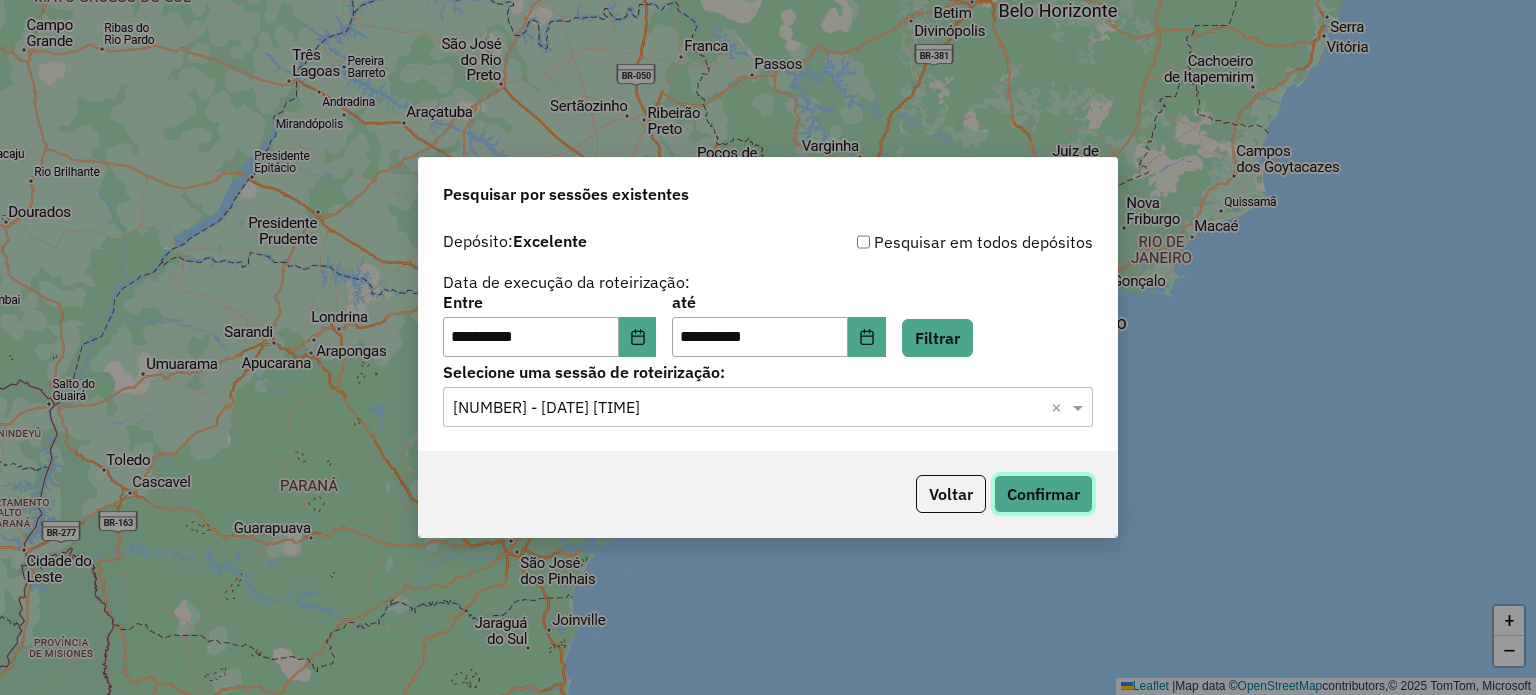 click on "Confirmar" 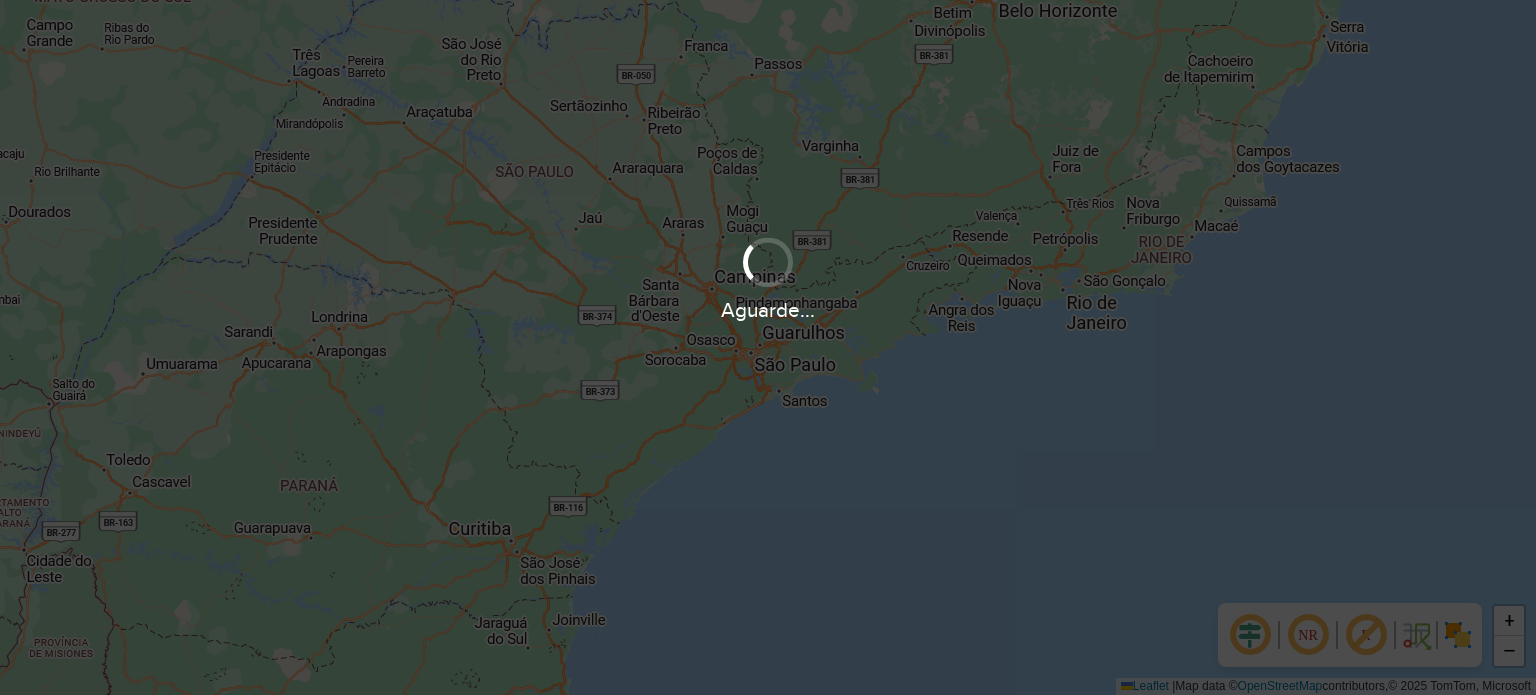 scroll, scrollTop: 0, scrollLeft: 0, axis: both 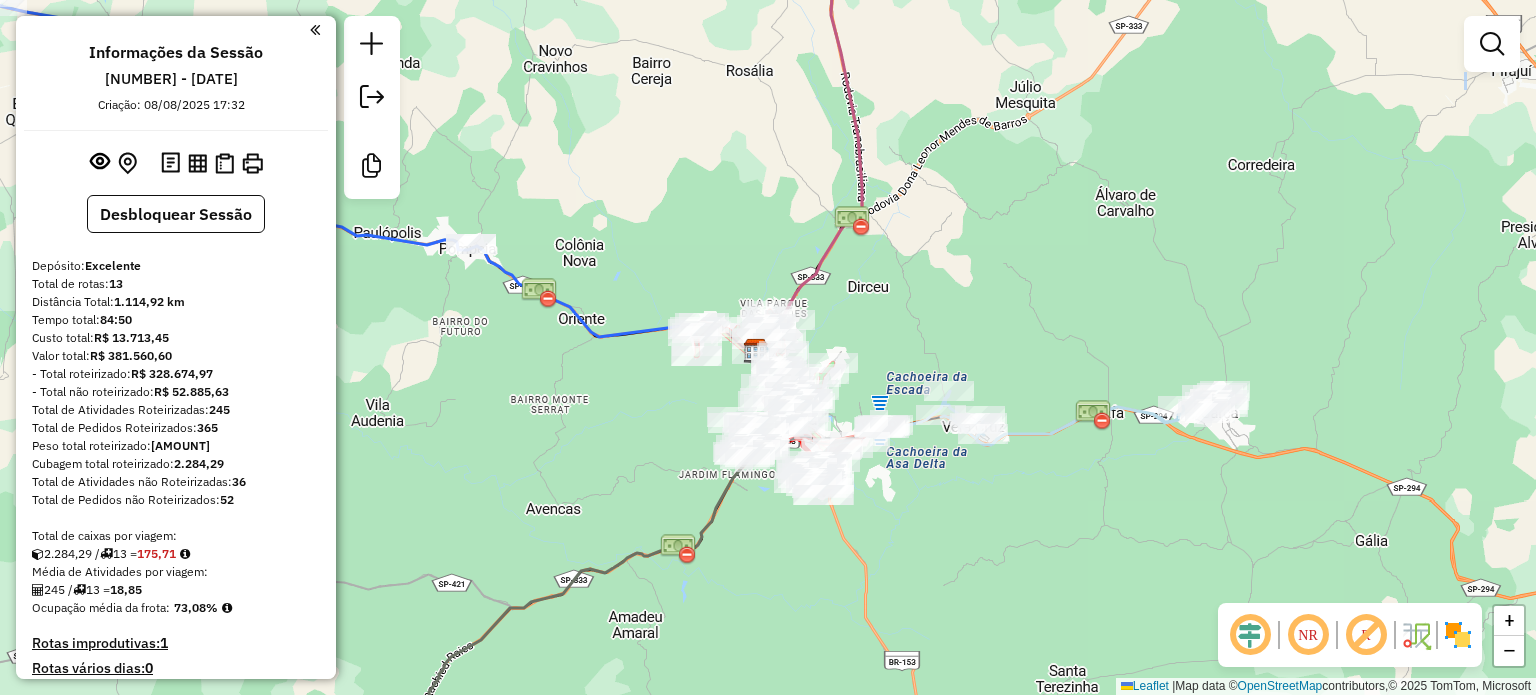 drag, startPoint x: 1000, startPoint y: 179, endPoint x: 733, endPoint y: 559, distance: 464.4233 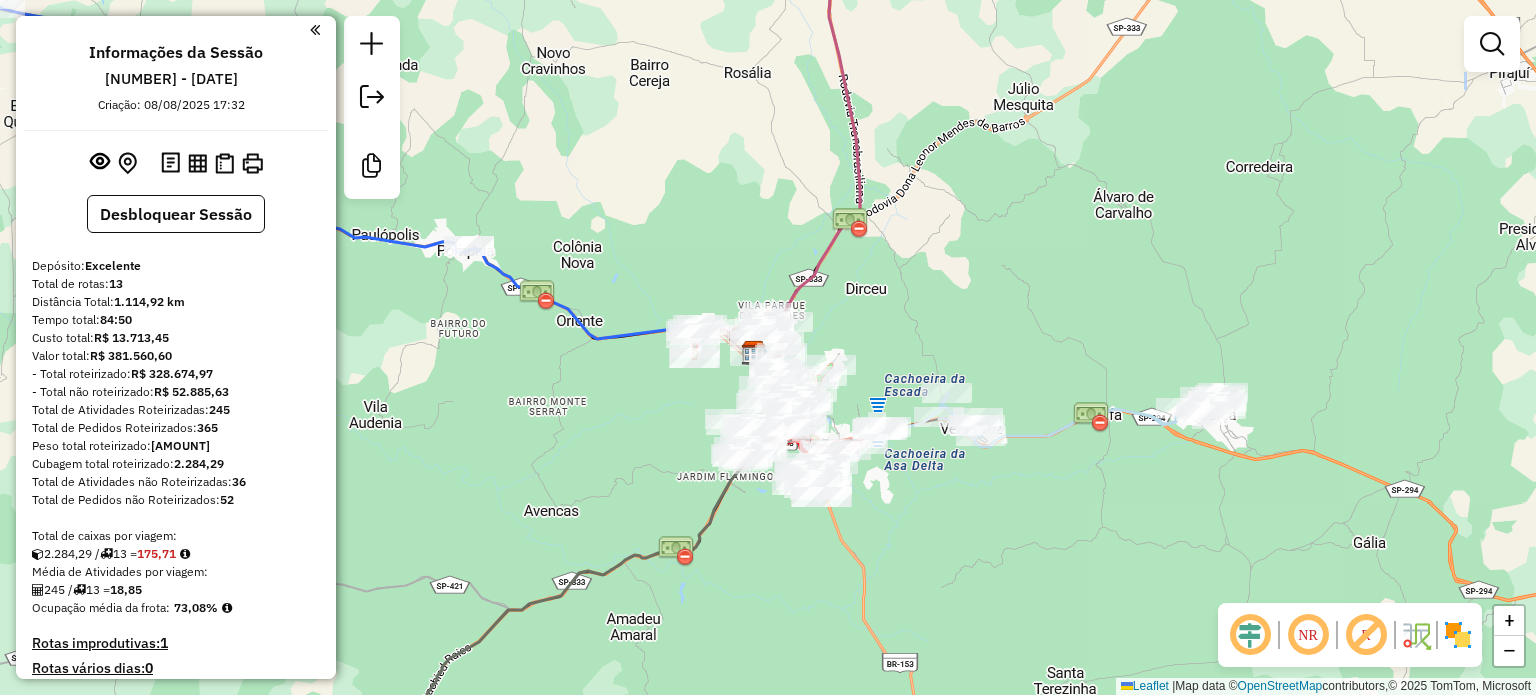 drag, startPoint x: 1198, startPoint y: 228, endPoint x: 832, endPoint y: 742, distance: 630.99286 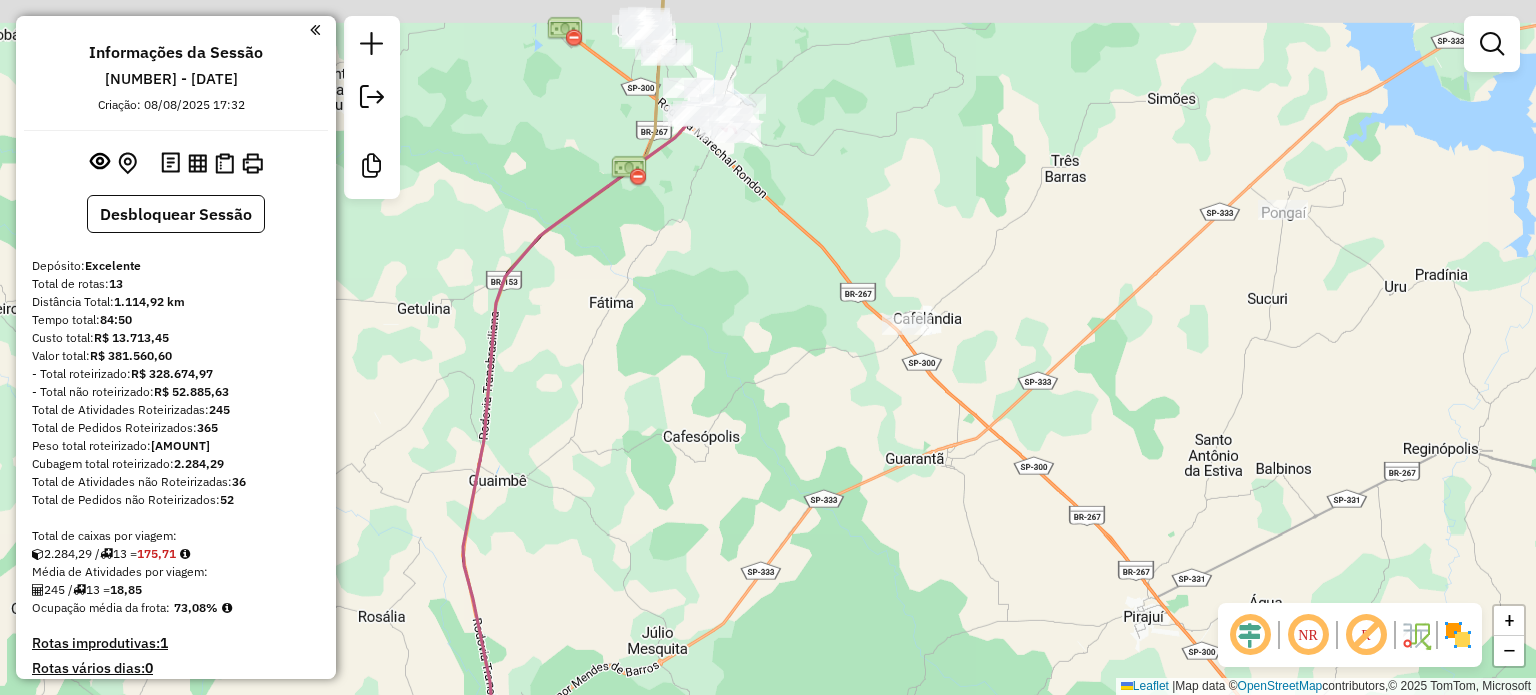drag, startPoint x: 756, startPoint y: 187, endPoint x: 792, endPoint y: 535, distance: 349.85712 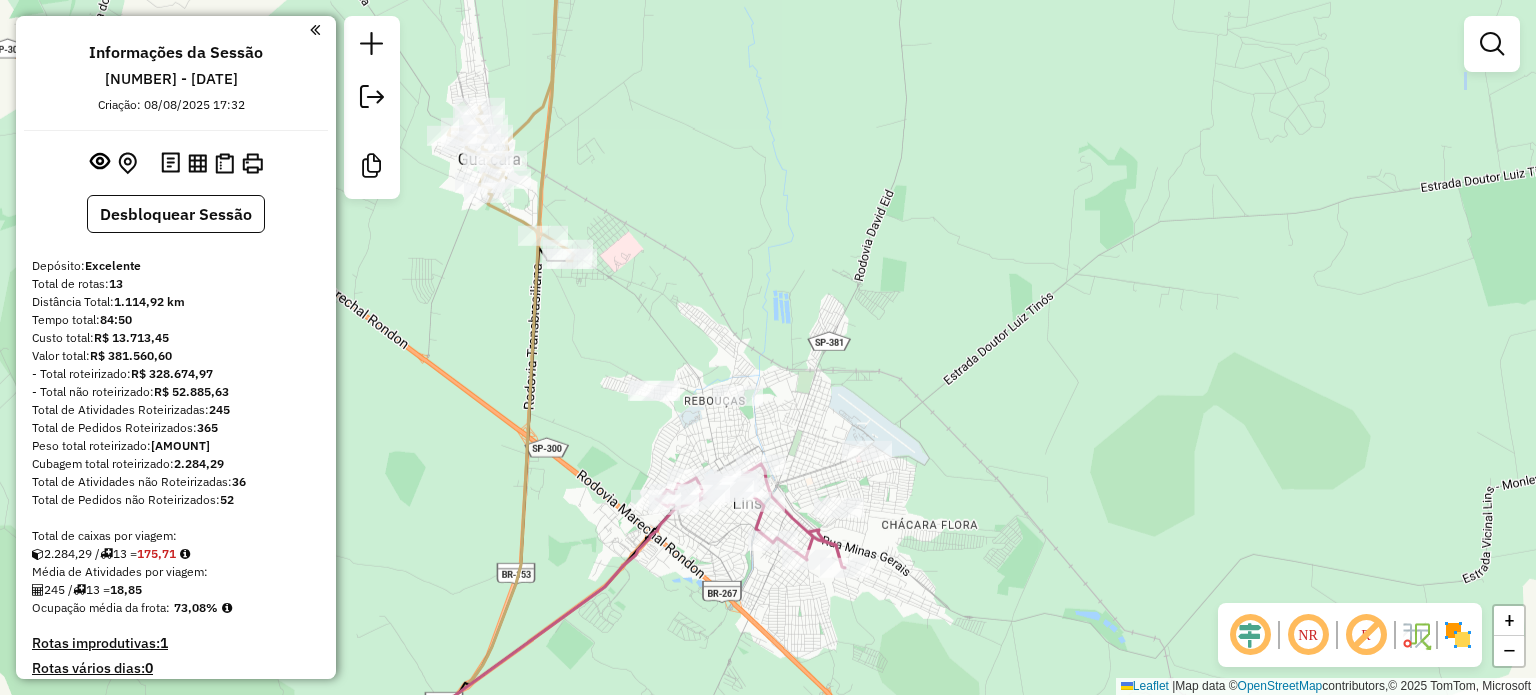 click 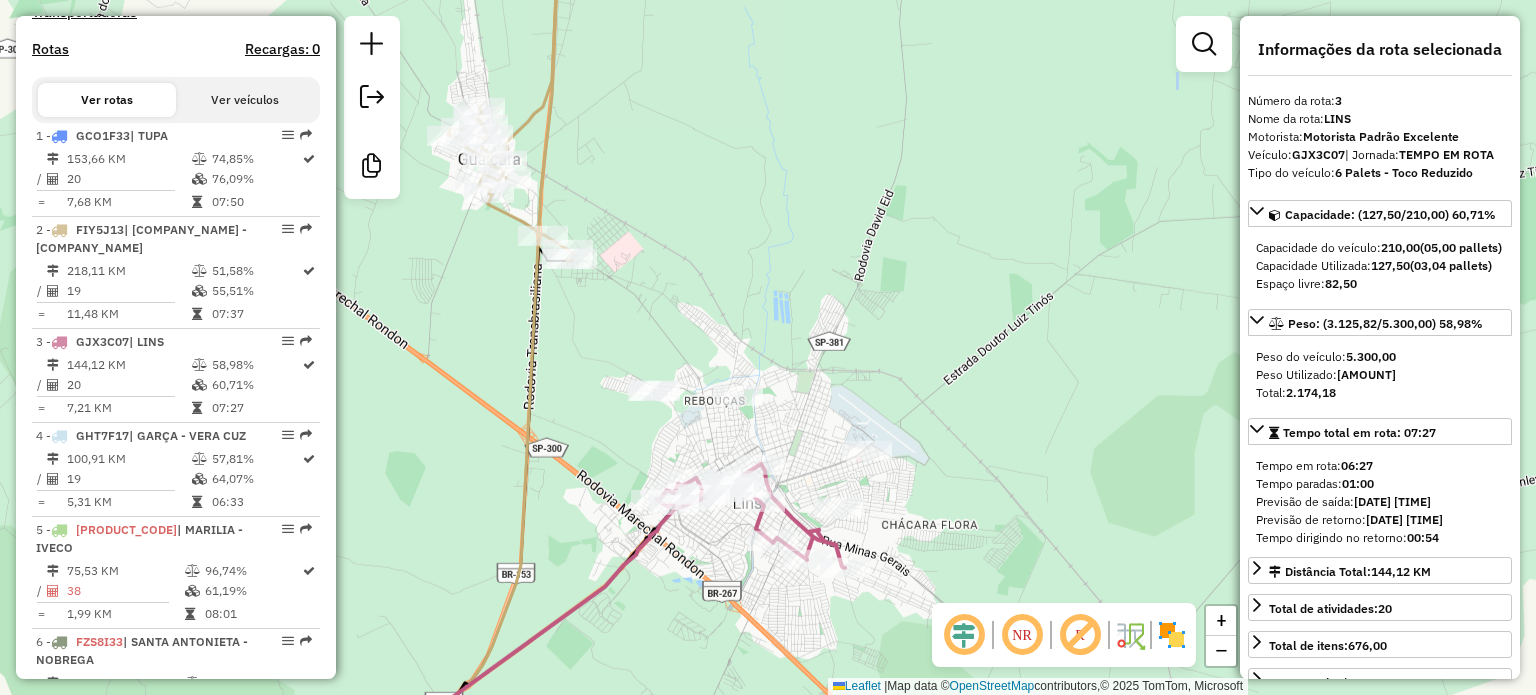 scroll, scrollTop: 1036, scrollLeft: 0, axis: vertical 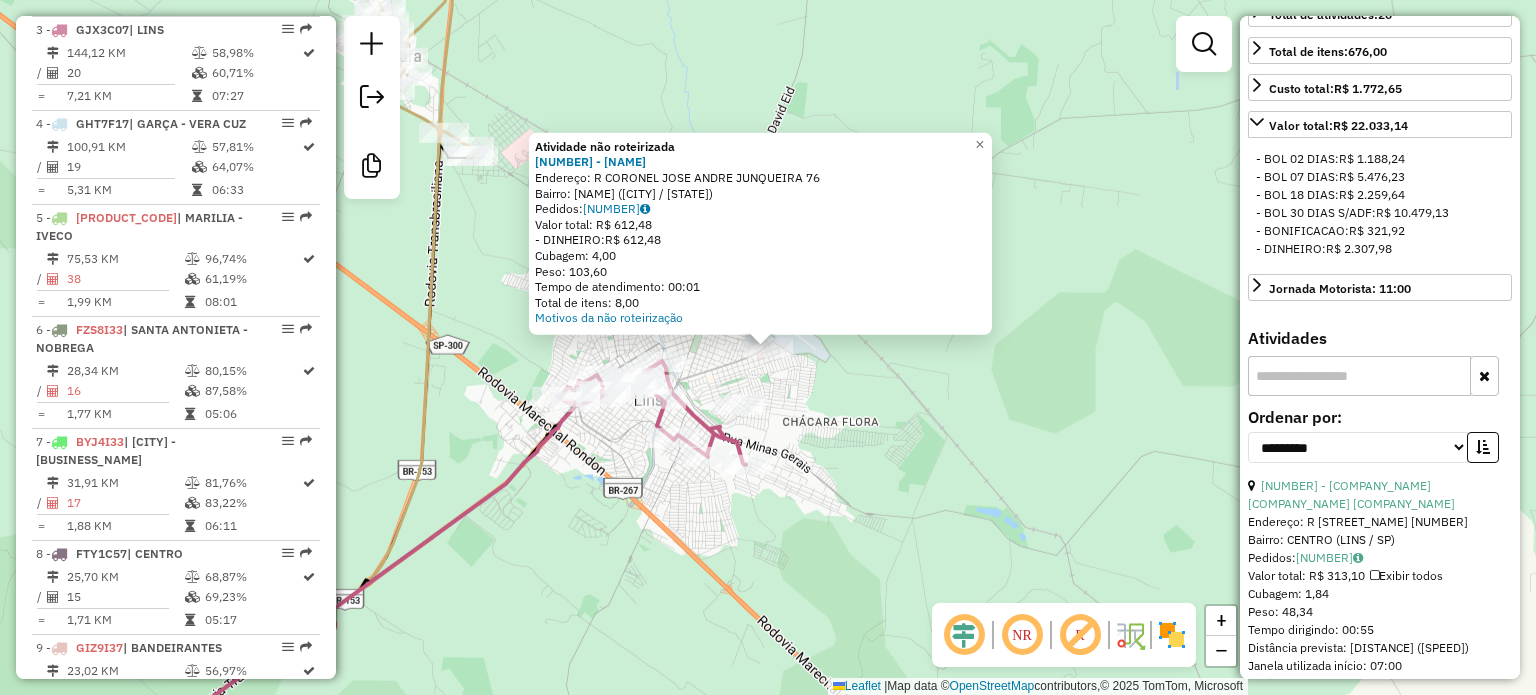 click on "Atividade não roteirizada [NUMBER] - [FIRST] [LAST]  Endereço: R   [STREET_NAME]  [NUMBER]   Bairro: [NAME] ([CITY] / [STATE])   Pedidos:  [NUMBER]   Valor total: [CURRENCY] [NUMBER]   - DINHEIRO:  [CURRENCY] [NUMBER]   Cubagem: [NUMBER]   Peso: [NUMBER]   Tempo de atendimento: [TIME]   Total de itens: [NUMBER]  Motivos da não roteirização × Janela de atendimento Grade de atendimento Capacidade Transportadoras Veículos Cliente Pedidos  Rotas Selecione os dias de semana para filtrar as janelas de atendimento  Seg   Ter   Qua   Qui   Sex   Sáb   Dom  Informe o período da janela de atendimento: De: Até:  Filtrar exatamente a janela do cliente  Considerar janela de atendimento padrão  Selecione os dias de semana para filtrar as grades de atendimento  Seg   Ter   Qua   Qui   Sex   Sáb   Dom   Considerar clientes sem dia de atendimento cadastrado  Clientes fora do dia de atendimento selecionado Filtrar as atividades entre os valores definidos abaixo:  Peso mínimo:   Peso máximo:   Cubagem mínima:   Cubagem máxima:" 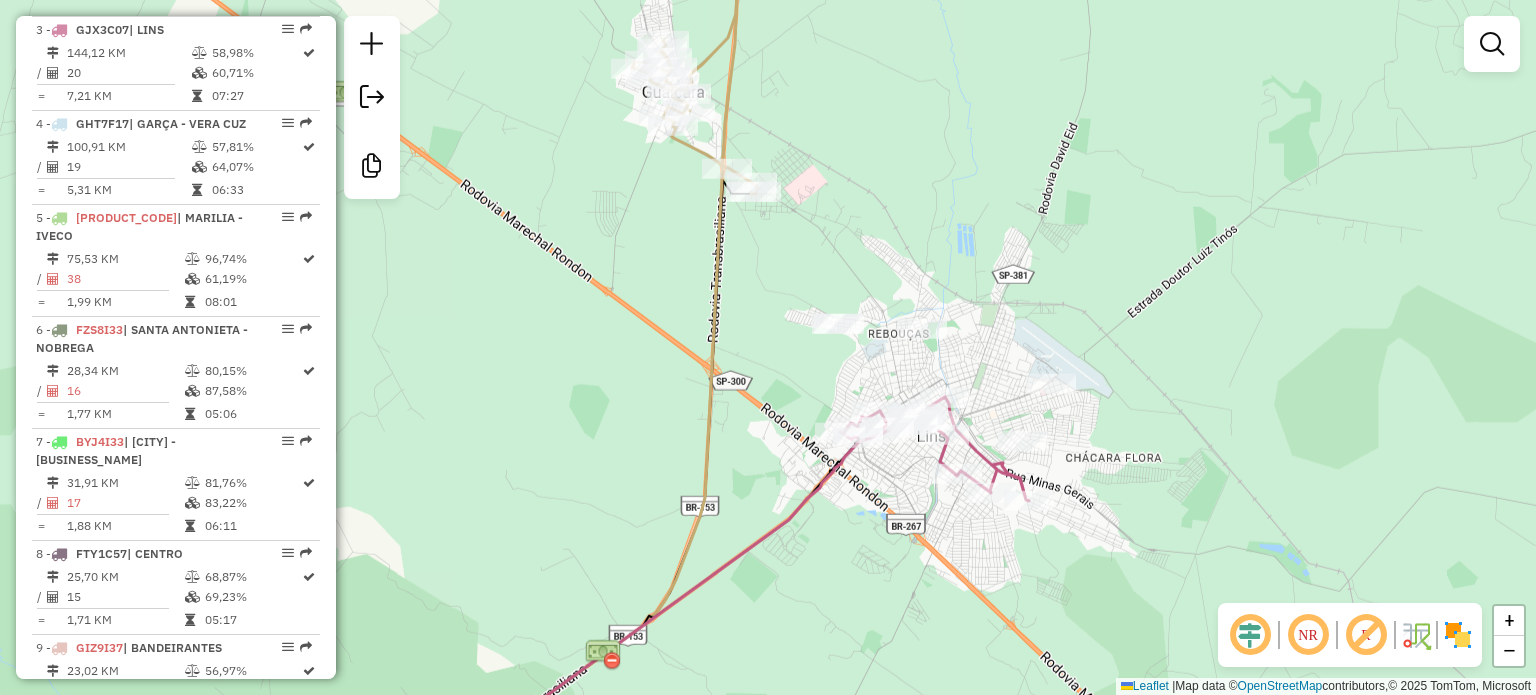 drag, startPoint x: 735, startPoint y: 351, endPoint x: 1018, endPoint y: 387, distance: 285.28058 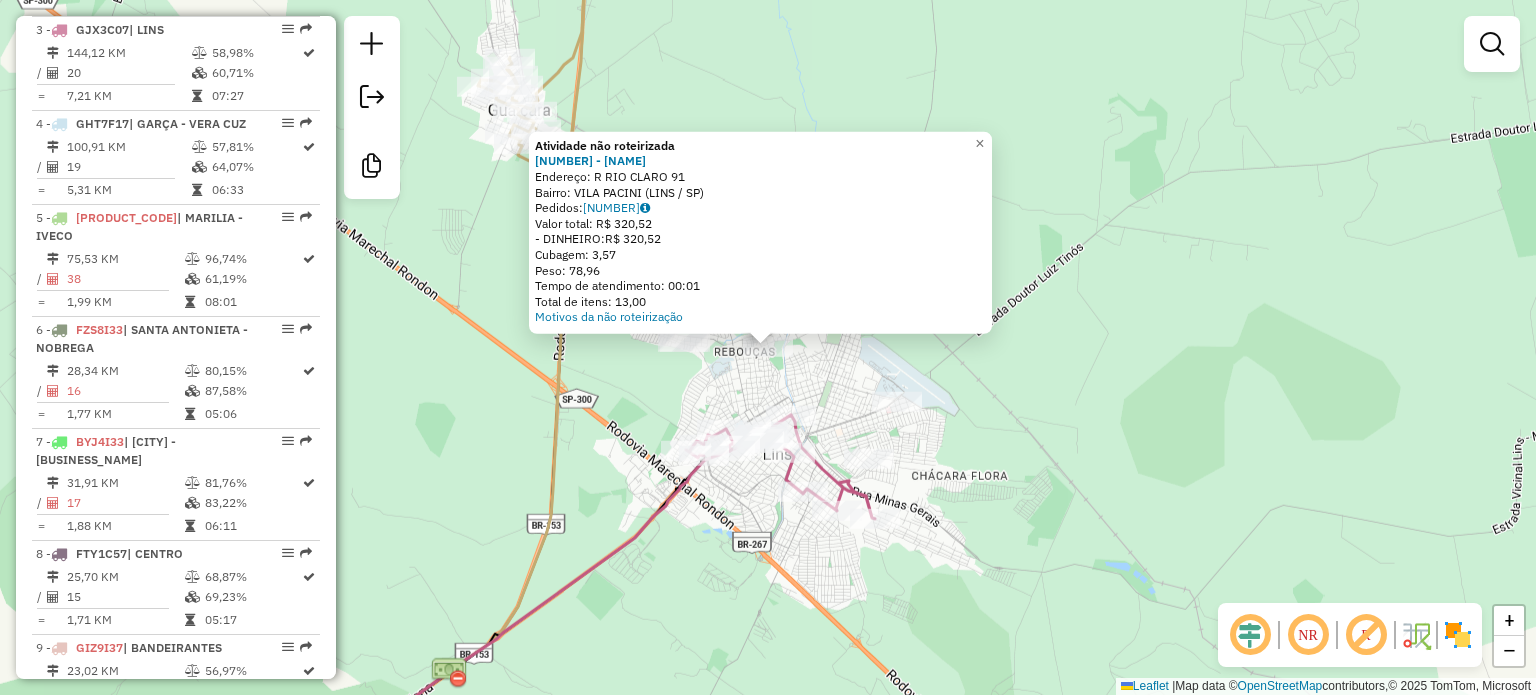 click on "Atividade não roteirizada [NUMBER] - [LAST] [LAST]  Endereço: R   [STREET_NAME]                     [NUMBER]   Bairro: [NAME] ([CITY] / [STATE])   Pedidos:  [NUMBER]   Valor total: [CURRENCY] [NUMBER]   - DINHEIRO:  [CURRENCY] [NUMBER]   Cubagem: [NUMBER]   Peso: [NUMBER]   Tempo de atendimento: [TIME]   Total de itens: [NUMBER]  Motivos da não roteirização × Janela de atendimento Grade de atendimento Capacidade Transportadoras Veículos Cliente Pedidos  Rotas Selecione os dias de semana para filtrar as janelas de atendimento  Seg   Ter   Qua   Qui   Sex   Sáb   Dom  Informe o período da janela de atendimento: De: Até:  Filtrar exatamente a janela do cliente  Considerar janela de atendimento padrão  Selecione os dias de semana para filtrar as grades de atendimento  Seg   Ter   Qua   Qui   Sex   Sáb   Dom   Considerar clientes sem dia de atendimento cadastrado  Clientes fora do dia de atendimento selecionado Filtrar as atividades entre os valores definidos abaixo:  Peso mínimo:   Peso máximo:   Cubagem mínima:   Cubagem máxima:   De:" 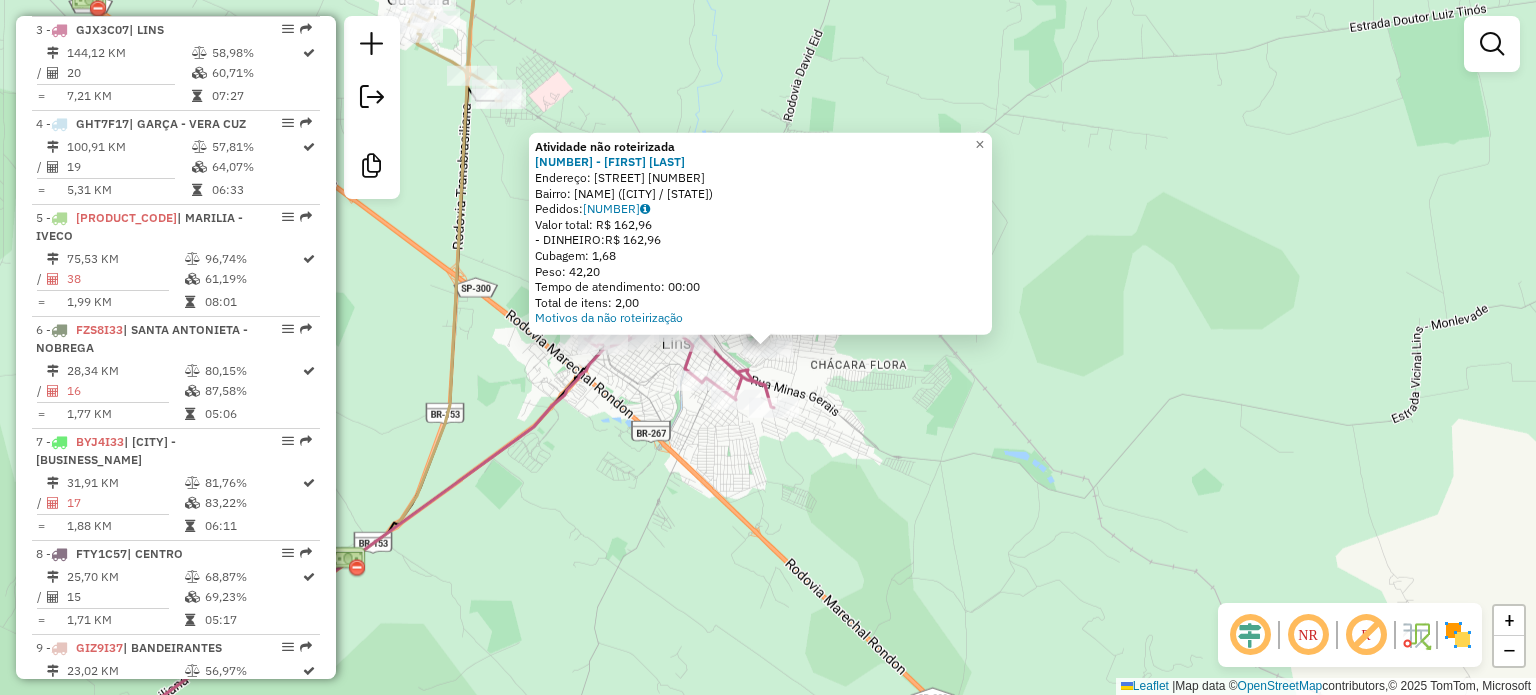 click on "Atividade não roteirizada [NUMBER] - [FIRST] [LAST]  Endereço:  [STREET_NAME] [NUMBER]   Bairro: [NAME] ([CITY] / [STATE])   Pedidos:  [NUMBER]   Valor total: [CURRENCY] [NUMBER]   - DINHEIRO:  [CURRENCY] [NUMBER]   Cubagem: [NUMBER]   Peso: [NUMBER]   Tempo de atendimento: [TIME]   Total de itens: [NUMBER]  Motivos da não roteirização × Janela de atendimento Grade de atendimento Capacidade Transportadoras Veículos Cliente Pedidos  Rotas Selecione os dias de semana para filtrar as janelas de atendimento  Seg   Ter   Qua   Qui   Sex   Sáb   Dom  Informe o período da janela de atendimento: De: Até:  Filtrar exatamente a janela do cliente  Considerar janela de atendimento padrão  Selecione os dias de semana para filtrar as grades de atendimento  Seg   Ter   Qua   Qui   Sex   Sáb   Dom   Considerar clientes sem dia de atendimento cadastrado  Clientes fora do dia de atendimento selecionado Filtrar as atividades entre os valores definidos abaixo:  Peso mínimo:   Peso máximo:   Cubagem mínima:   Cubagem máxima:  De:" 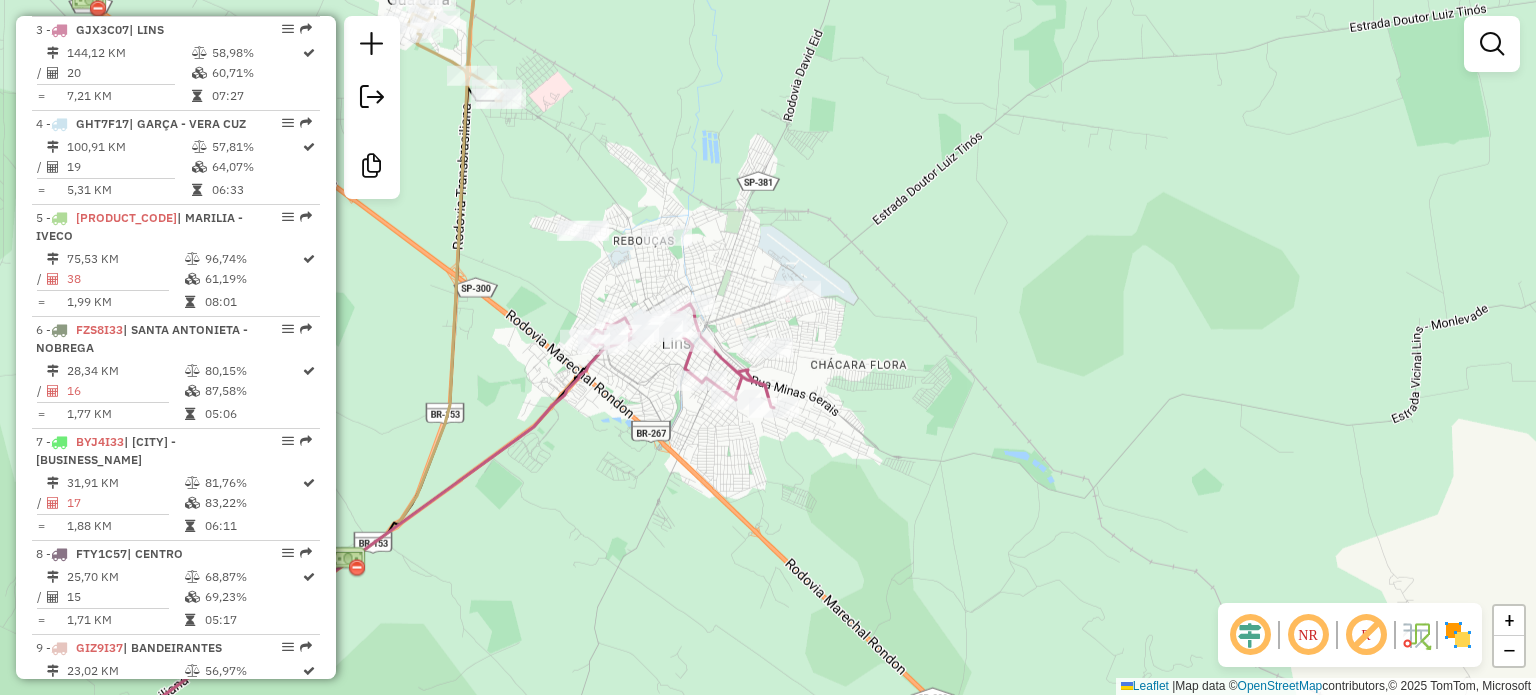 click on "Janela de atendimento Grade de atendimento Capacidade Transportadoras Veículos Cliente Pedidos  Rotas Selecione os dias de semana para filtrar as janelas de atendimento  Seg   Ter   Qua   Qui   Sex   Sáb   Dom  Informe o período da janela de atendimento: De: Até:  Filtrar exatamente a janela do cliente  Considerar janela de atendimento padrão  Selecione os dias de semana para filtrar as grades de atendimento  Seg   Ter   Qua   Qui   Sex   Sáb   Dom   Considerar clientes sem dia de atendimento cadastrado  Clientes fora do dia de atendimento selecionado Filtrar as atividades entre os valores definidos abaixo:  Peso mínimo:   Peso máximo:   Cubagem mínima:   Cubagem máxima:   De:   Até:  Filtrar as atividades entre o tempo de atendimento definido abaixo:  De:   Até:   Considerar capacidade total dos clientes não roteirizados Transportadora: Selecione um ou mais itens Tipo de veículo: Selecione um ou mais itens Veículo: Selecione um ou mais itens Motorista: Selecione um ou mais itens Nome: Rótulo:" 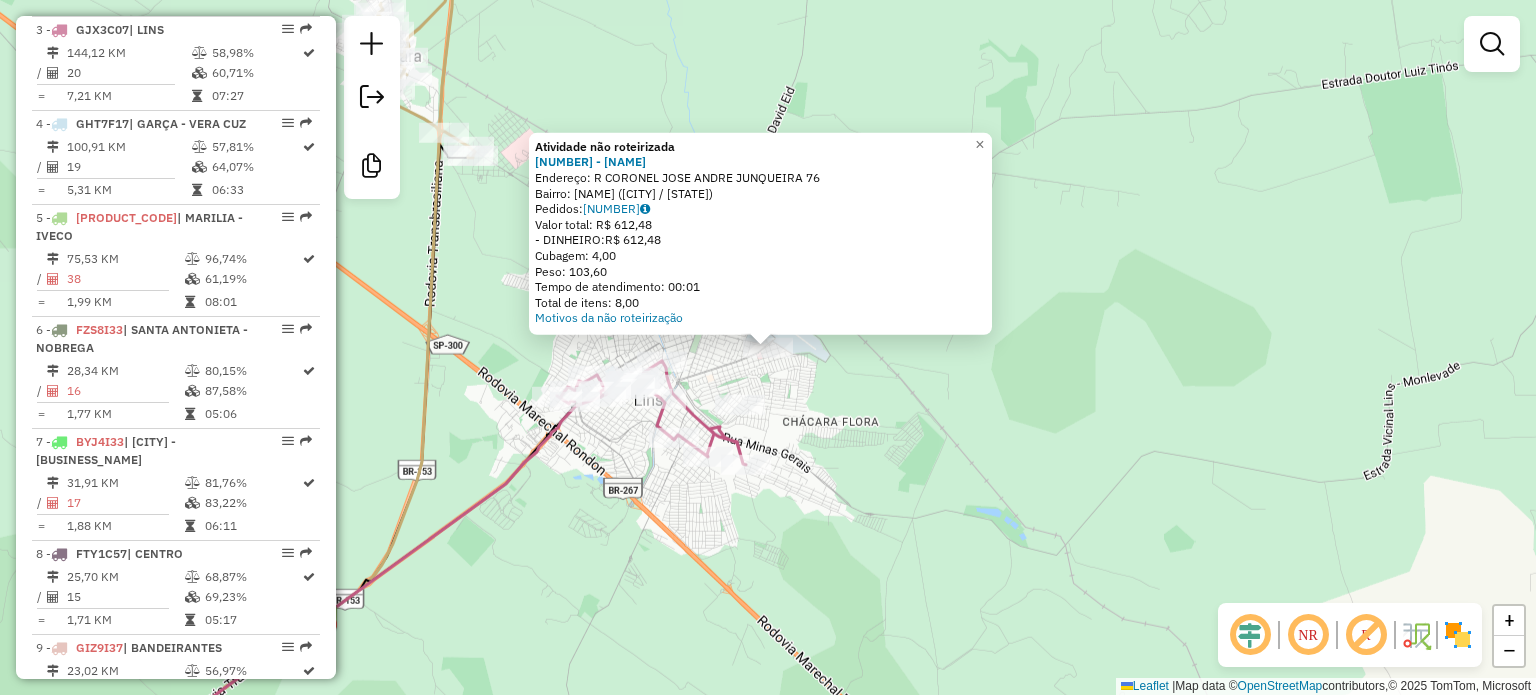 click 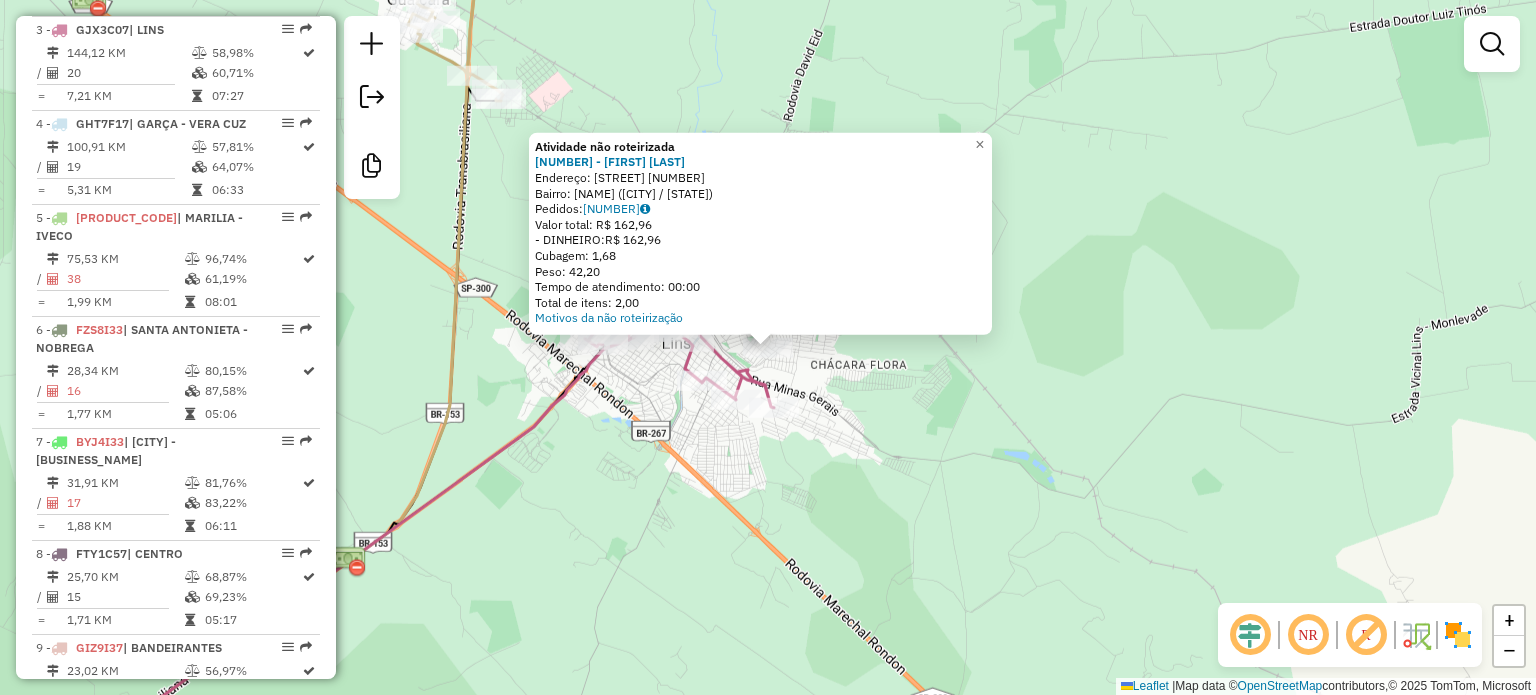 click on "Atividade não roteirizada [NUMBER] - [FIRST] [LAST]  Endereço:  [STREET_NAME] [NUMBER]   Bairro: [NAME] ([CITY] / [STATE])   Pedidos:  [NUMBER]   Valor total: [CURRENCY] [NUMBER]   - DINHEIRO:  [CURRENCY] [NUMBER]   Cubagem: [NUMBER]   Peso: [NUMBER]   Tempo de atendimento: [TIME]   Total de itens: [NUMBER]  Motivos da não roteirização × Janela de atendimento Grade de atendimento Capacidade Transportadoras Veículos Cliente Pedidos  Rotas Selecione os dias de semana para filtrar as janelas de atendimento  Seg   Ter   Qua   Qui   Sex   Sáb   Dom  Informe o período da janela de atendimento: De: Até:  Filtrar exatamente a janela do cliente  Considerar janela de atendimento padrão  Selecione os dias de semana para filtrar as grades de atendimento  Seg   Ter   Qua   Qui   Sex   Sáb   Dom   Considerar clientes sem dia de atendimento cadastrado  Clientes fora do dia de atendimento selecionado Filtrar as atividades entre os valores definidos abaixo:  Peso mínimo:   Peso máximo:   Cubagem mínima:   Cubagem máxima:  De:" 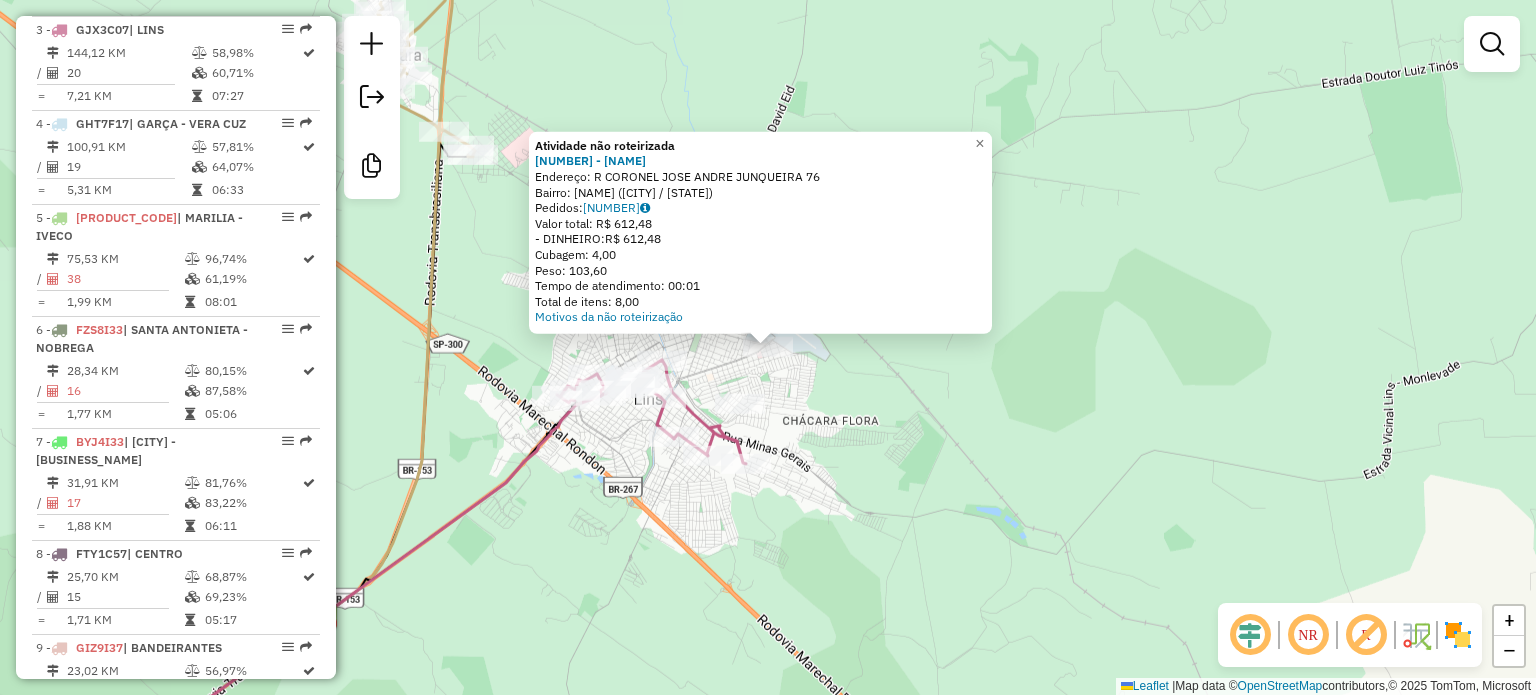 click on "Atividade não roteirizada [NUMBER] - [FIRST] [LAST]  Endereço: R   [STREET_NAME]  [NUMBER]   Bairro: [NAME] ([CITY] / [STATE])   Pedidos:  [NUMBER]   Valor total: [CURRENCY] [NUMBER]   - DINHEIRO:  [CURRENCY] [NUMBER]   Cubagem: [NUMBER]   Peso: [NUMBER]   Tempo de atendimento: [TIME]   Total de itens: [NUMBER]  Motivos da não roteirização × Janela de atendimento Grade de atendimento Capacidade Transportadoras Veículos Cliente Pedidos  Rotas Selecione os dias de semana para filtrar as janelas de atendimento  Seg   Ter   Qua   Qui   Sex   Sáb   Dom  Informe o período da janela de atendimento: De: Até:  Filtrar exatamente a janela do cliente  Considerar janela de atendimento padrão  Selecione os dias de semana para filtrar as grades de atendimento  Seg   Ter   Qua   Qui   Sex   Sáb   Dom   Considerar clientes sem dia de atendimento cadastrado  Clientes fora do dia de atendimento selecionado Filtrar as atividades entre os valores definidos abaixo:  Peso mínimo:   Peso máximo:   Cubagem mínima:   Cubagem máxima:" 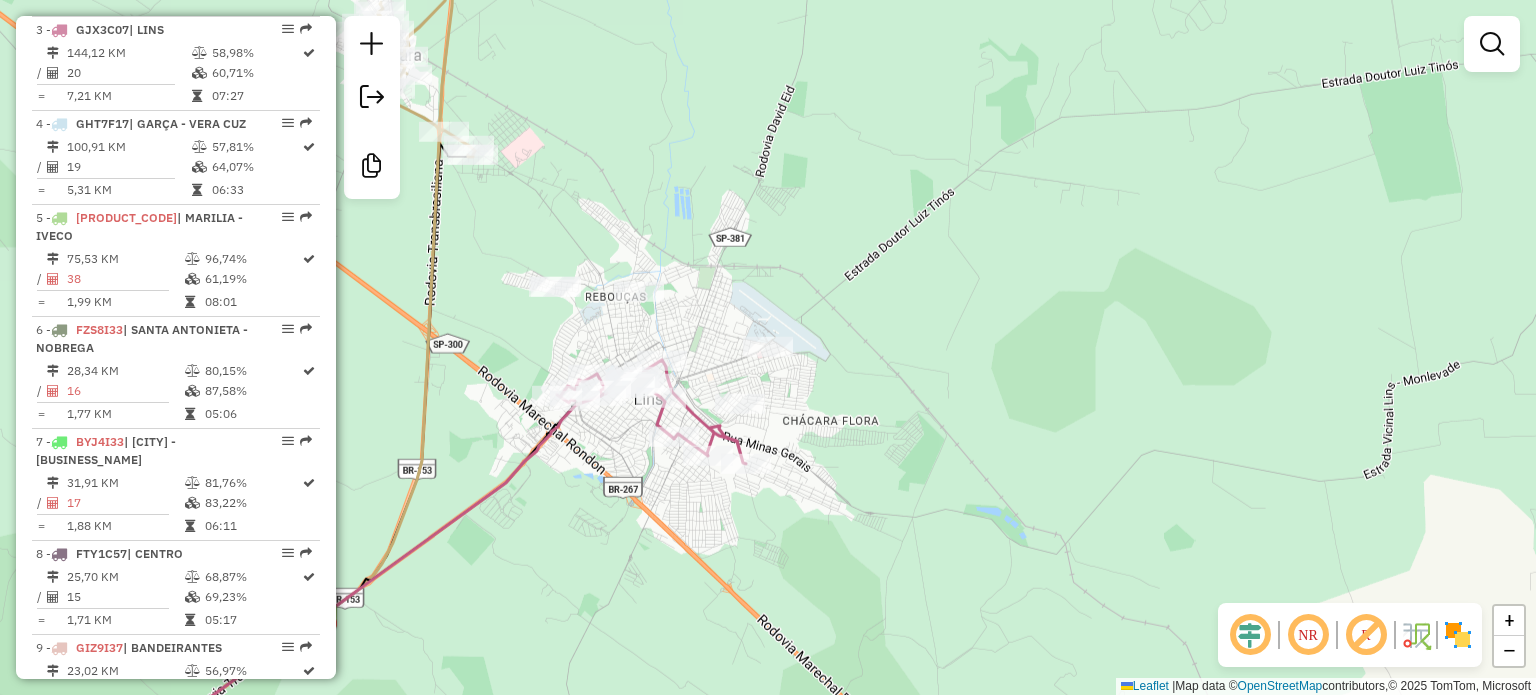 click 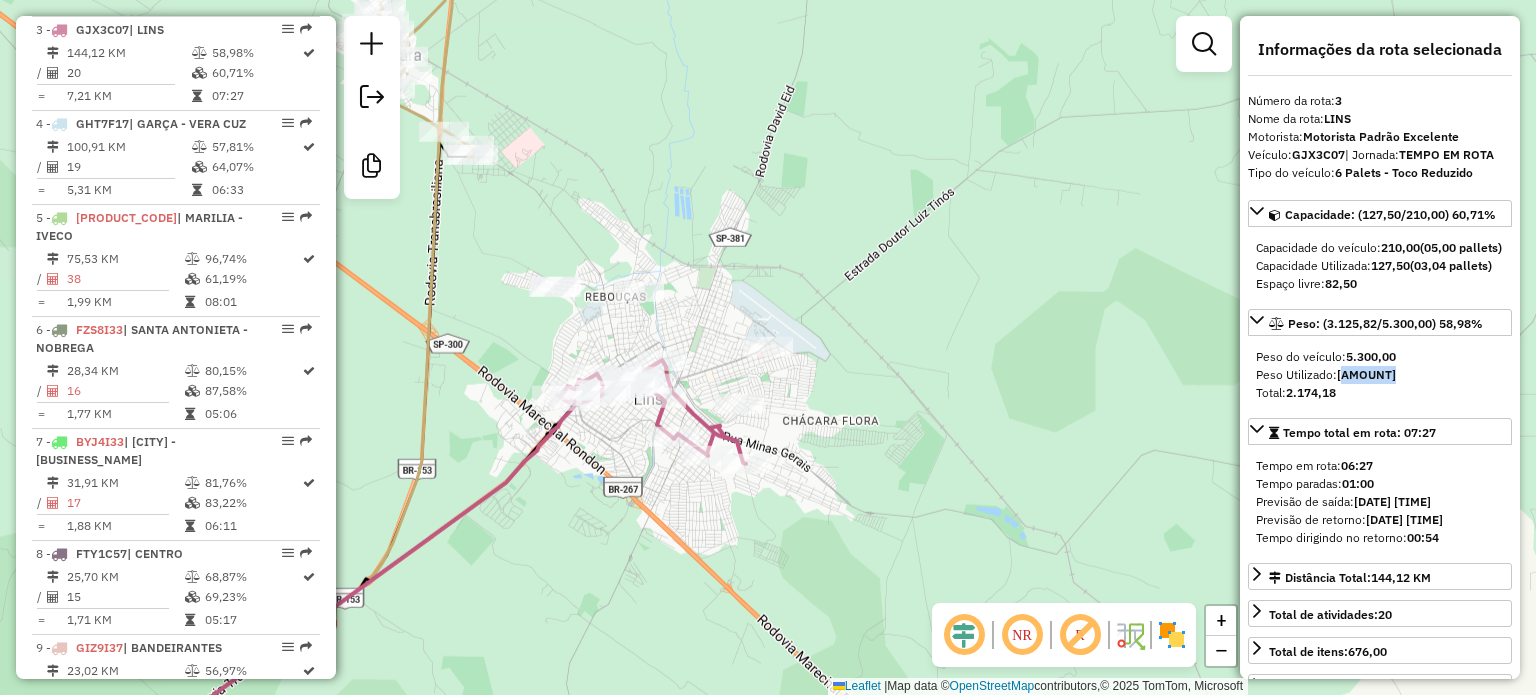drag, startPoint x: 1344, startPoint y: 407, endPoint x: 1427, endPoint y: 508, distance: 130.72873 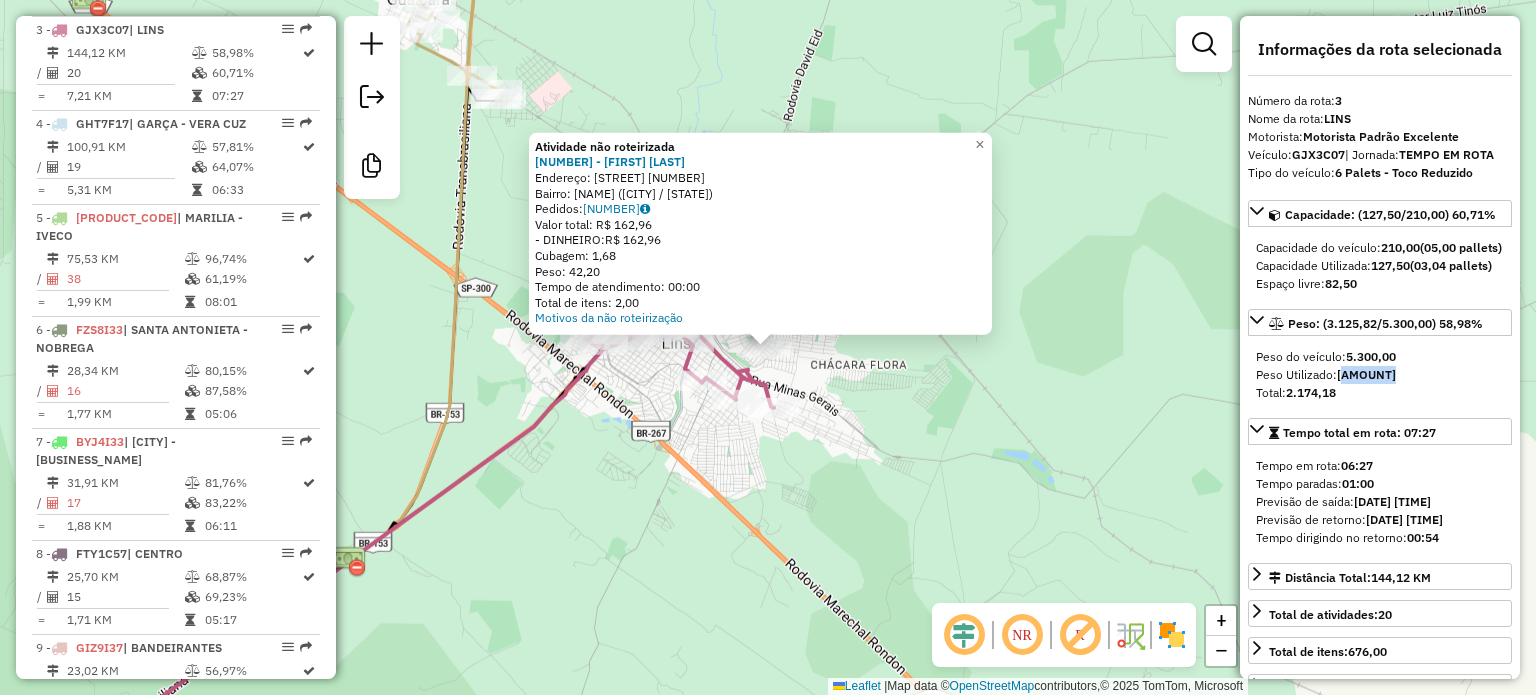 click on "Atividade não roteirizada [NUMBER] - [FIRST] [LAST]  Endereço:  [STREET_NAME] [NUMBER]   Bairro: [NAME] ([CITY] / [STATE])   Pedidos:  [NUMBER]   Valor total: [CURRENCY] [NUMBER]   - DINHEIRO:  [CURRENCY] [NUMBER]   Cubagem: [NUMBER]   Peso: [NUMBER]   Tempo de atendimento: [TIME]   Total de itens: [NUMBER]  Motivos da não roteirização × Janela de atendimento Grade de atendimento Capacidade Transportadoras Veículos Cliente Pedidos  Rotas Selecione os dias de semana para filtrar as janelas de atendimento  Seg   Ter   Qua   Qui   Sex   Sáb   Dom  Informe o período da janela de atendimento: De: Até:  Filtrar exatamente a janela do cliente  Considerar janela de atendimento padrão  Selecione os dias de semana para filtrar as grades de atendimento  Seg   Ter   Qua   Qui   Sex   Sáb   Dom   Considerar clientes sem dia de atendimento cadastrado  Clientes fora do dia de atendimento selecionado Filtrar as atividades entre os valores definidos abaixo:  Peso mínimo:   Peso máximo:   Cubagem mínima:   Cubagem máxima:  De:" 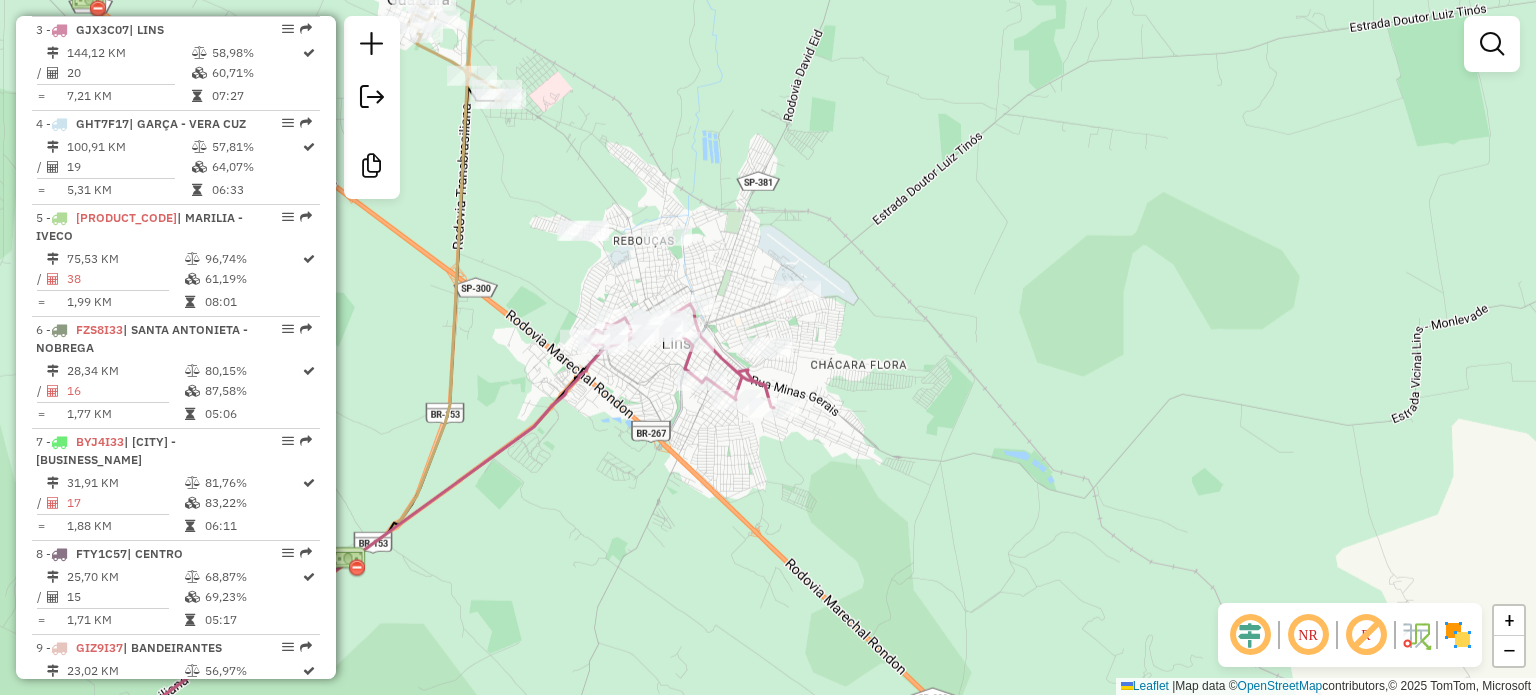 click on "Janela de atendimento Grade de atendimento Capacidade Transportadoras Veículos Cliente Pedidos  Rotas Selecione os dias de semana para filtrar as janelas de atendimento  Seg   Ter   Qua   Qui   Sex   Sáb   Dom  Informe o período da janela de atendimento: De: Até:  Filtrar exatamente a janela do cliente  Considerar janela de atendimento padrão  Selecione os dias de semana para filtrar as grades de atendimento  Seg   Ter   Qua   Qui   Sex   Sáb   Dom   Considerar clientes sem dia de atendimento cadastrado  Clientes fora do dia de atendimento selecionado Filtrar as atividades entre os valores definidos abaixo:  Peso mínimo:   Peso máximo:   Cubagem mínima:   Cubagem máxima:   De:   Até:  Filtrar as atividades entre o tempo de atendimento definido abaixo:  De:   Até:   Considerar capacidade total dos clientes não roteirizados Transportadora: Selecione um ou mais itens Tipo de veículo: Selecione um ou mais itens Veículo: Selecione um ou mais itens Motorista: Selecione um ou mais itens Nome: Rótulo:" 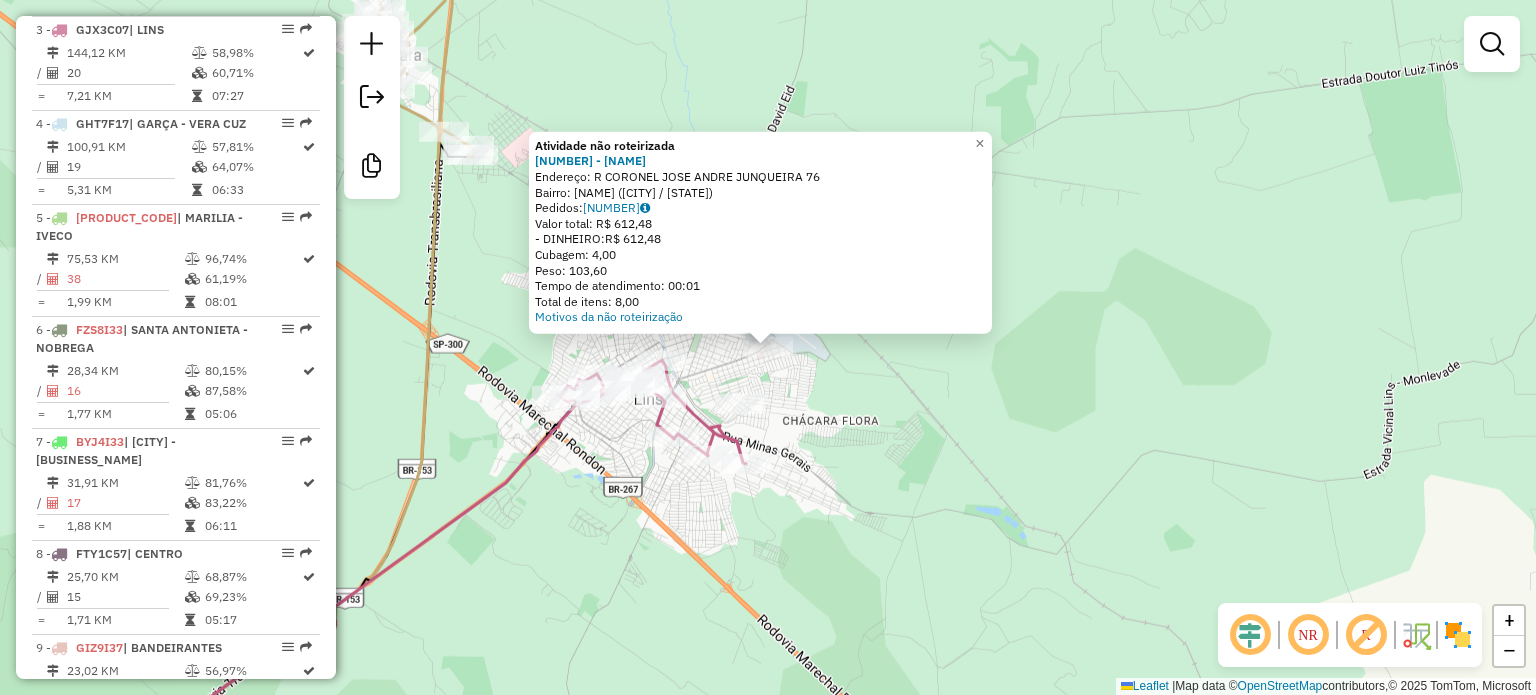 click on "Atividade não roteirizada [NUMBER] - [FIRST] [LAST]  Endereço: R   [STREET_NAME]  [NUMBER]   Bairro: [NAME] ([CITY] / [STATE])   Pedidos:  [NUMBER]   Valor total: [CURRENCY] [NUMBER]   - DINHEIRO:  [CURRENCY] [NUMBER]   Cubagem: [NUMBER]   Peso: [NUMBER]   Tempo de atendimento: [TIME]   Total de itens: [NUMBER]  Motivos da não roteirização × Janela de atendimento Grade de atendimento Capacidade Transportadoras Veículos Cliente Pedidos  Rotas Selecione os dias de semana para filtrar as janelas de atendimento  Seg   Ter   Qua   Qui   Sex   Sáb   Dom  Informe o período da janela de atendimento: De: Até:  Filtrar exatamente a janela do cliente  Considerar janela de atendimento padrão  Selecione os dias de semana para filtrar as grades de atendimento  Seg   Ter   Qua   Qui   Sex   Sáb   Dom   Considerar clientes sem dia de atendimento cadastrado  Clientes fora do dia de atendimento selecionado Filtrar as atividades entre os valores definidos abaixo:  Peso mínimo:   Peso máximo:   Cubagem mínima:   Cubagem máxima:" 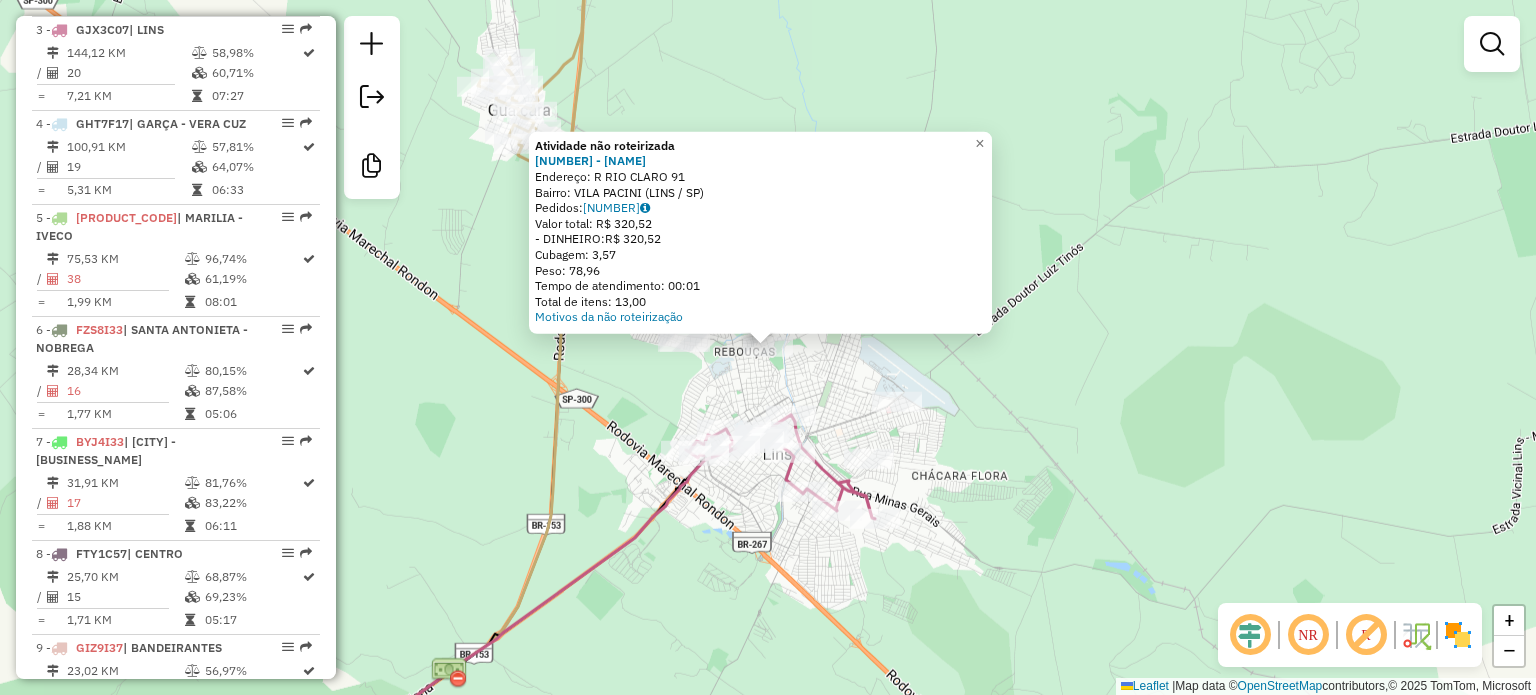click on "Atividade não roteirizada [NUMBER] - [LAST] [LAST]  Endereço: R   [STREET_NAME]                     [NUMBER]   Bairro: [NAME] ([CITY] / [STATE])   Pedidos:  [NUMBER]   Valor total: [CURRENCY] [NUMBER]   - DINHEIRO:  [CURRENCY] [NUMBER]   Cubagem: [NUMBER]   Peso: [NUMBER]   Tempo de atendimento: [TIME]   Total de itens: [NUMBER]  Motivos da não roteirização × Janela de atendimento Grade de atendimento Capacidade Transportadoras Veículos Cliente Pedidos  Rotas Selecione os dias de semana para filtrar as janelas de atendimento  Seg   Ter   Qua   Qui   Sex   Sáb   Dom  Informe o período da janela de atendimento: De: Até:  Filtrar exatamente a janela do cliente  Considerar janela de atendimento padrão  Selecione os dias de semana para filtrar as grades de atendimento  Seg   Ter   Qua   Qui   Sex   Sáb   Dom   Considerar clientes sem dia de atendimento cadastrado  Clientes fora do dia de atendimento selecionado Filtrar as atividades entre os valores definidos abaixo:  Peso mínimo:   Peso máximo:   Cubagem mínima:   Cubagem máxima:   De:" 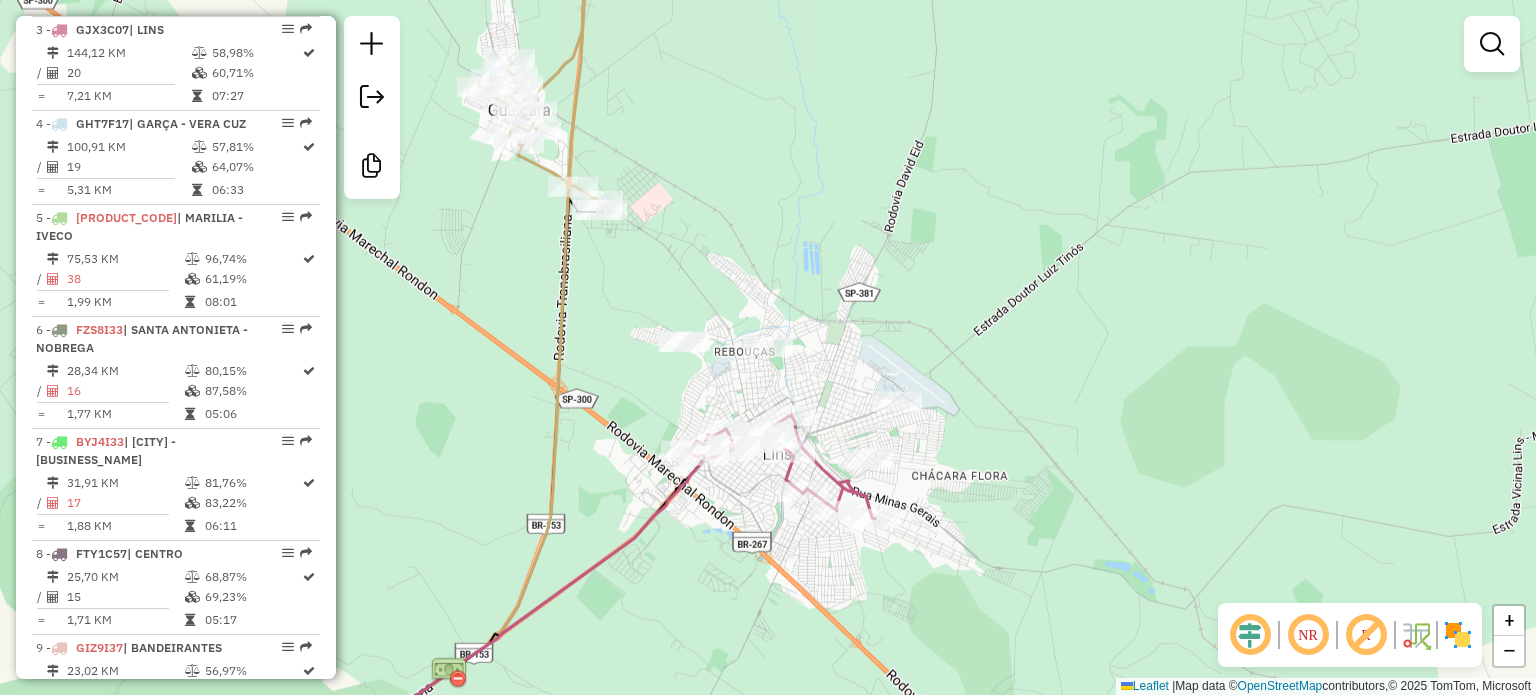 click 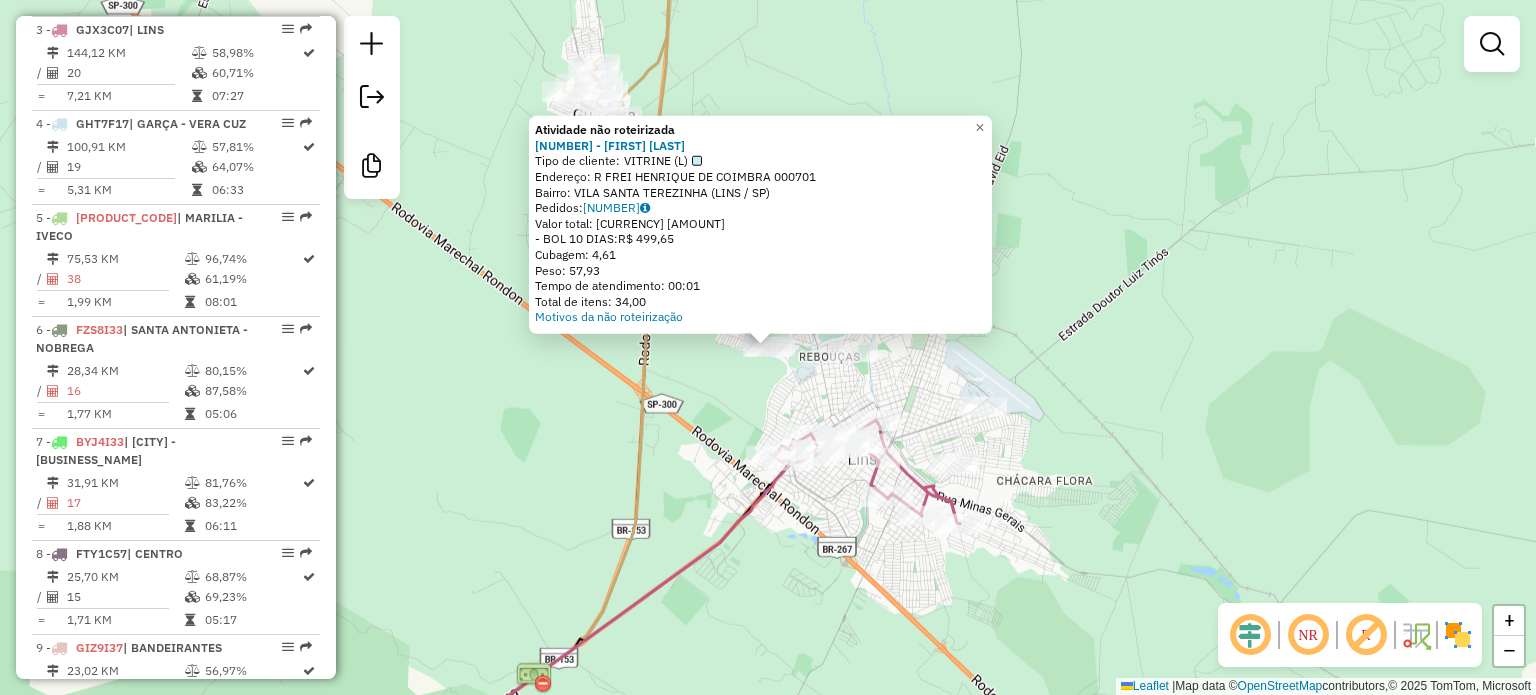 click on "Atividade não roteirizada [NUMBER] - [NAME] Tipo de cliente: VITRINE (L) Endereço: [STREET] [NUMBER] Bairro: [NEIGHBORHOOD] ([CITY] / [STATE]) Pedidos: [NUMBER] Valor total: [CURRENCY] [AMOUNT] -BOL 10 DIAS: [CURRENCY] [AMOUNT] Cubagem: [AMOUNT] Peso: [AMOUNT] Tempo de atendimento: [TIME] Total de itens: [AMOUNT] Motivos da não roteirização × Janela de atendimento Grade de atendimento Capacidade Transportadoras Veículos Cliente Pedidos Rotas Selecione os dias de semana para filtrar as janelas de atendimento Seg Ter Qua Qui Sex Sáb Dom Informe o período da janela de atendimento: De: Até: Filtrar exatamente a janela do cliente Considerar janela de atendimento padrão Selecione os dias de semana para filtrar as grades de atendimento Seg Ter Qua Qui Sex Sáb Dom Considerar clientes sem dia de atendimento cadastrado Clientes fora do dia de atendimento selecionado Filtrar as atividades entre os valores definidos abaixo: Peso mínimo: De: De:" 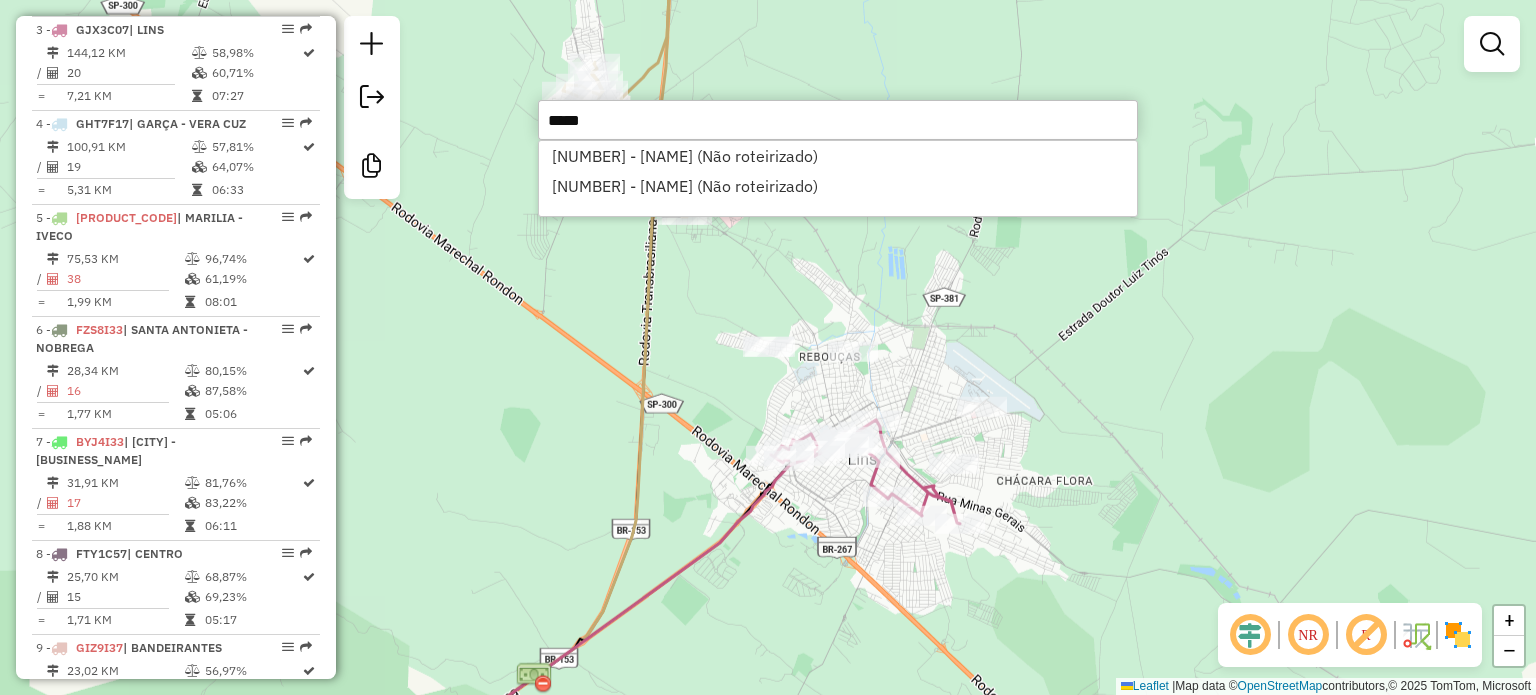 type on "*****" 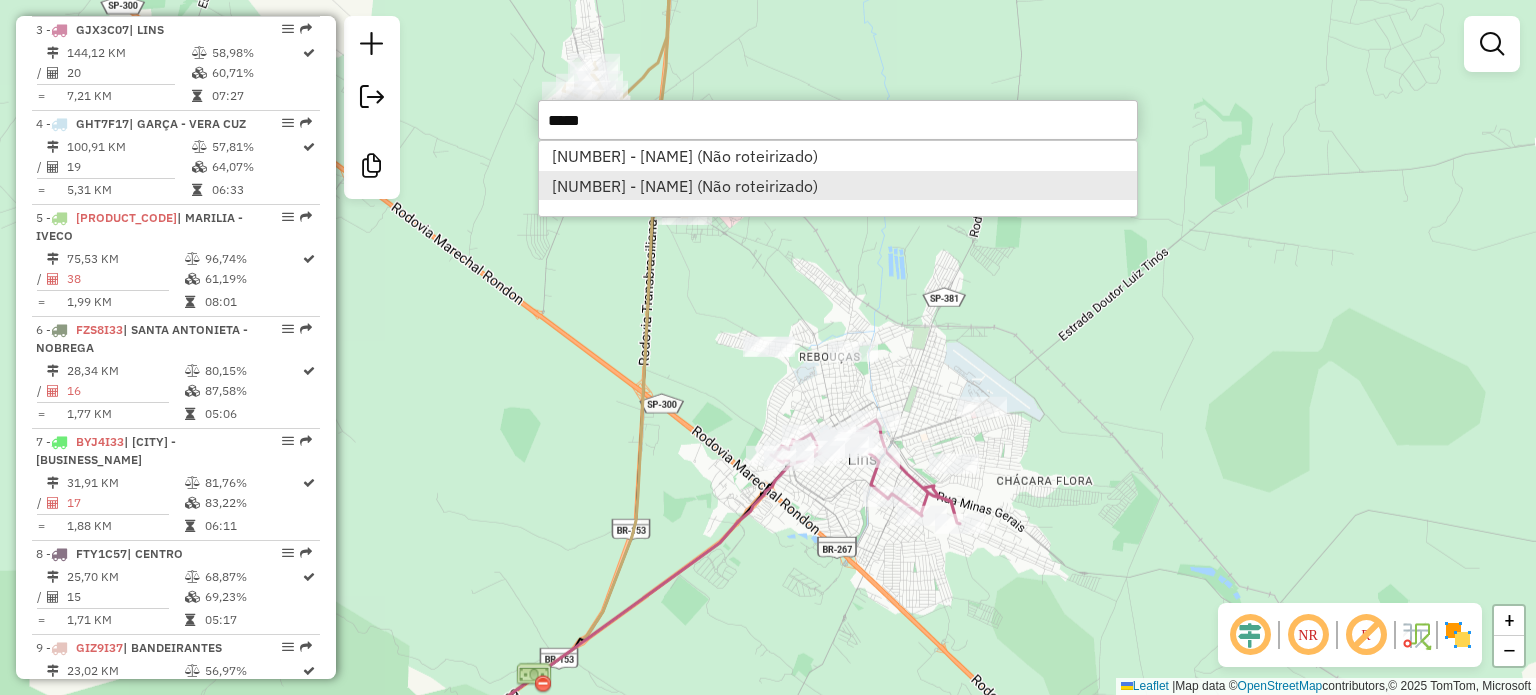 click on "[NUMBER] - [NAME] (Não roteirizado)" at bounding box center (838, 186) 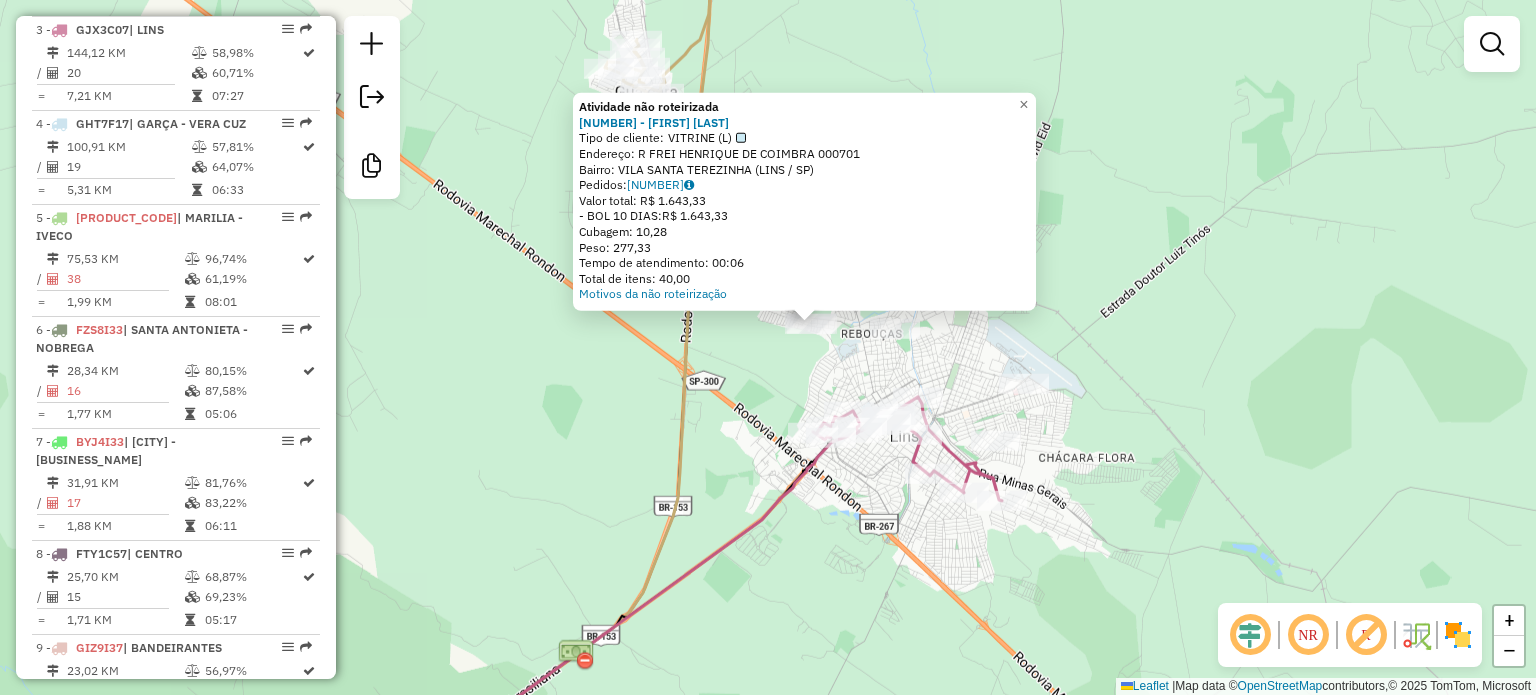 click on "R$ 1.643,33" 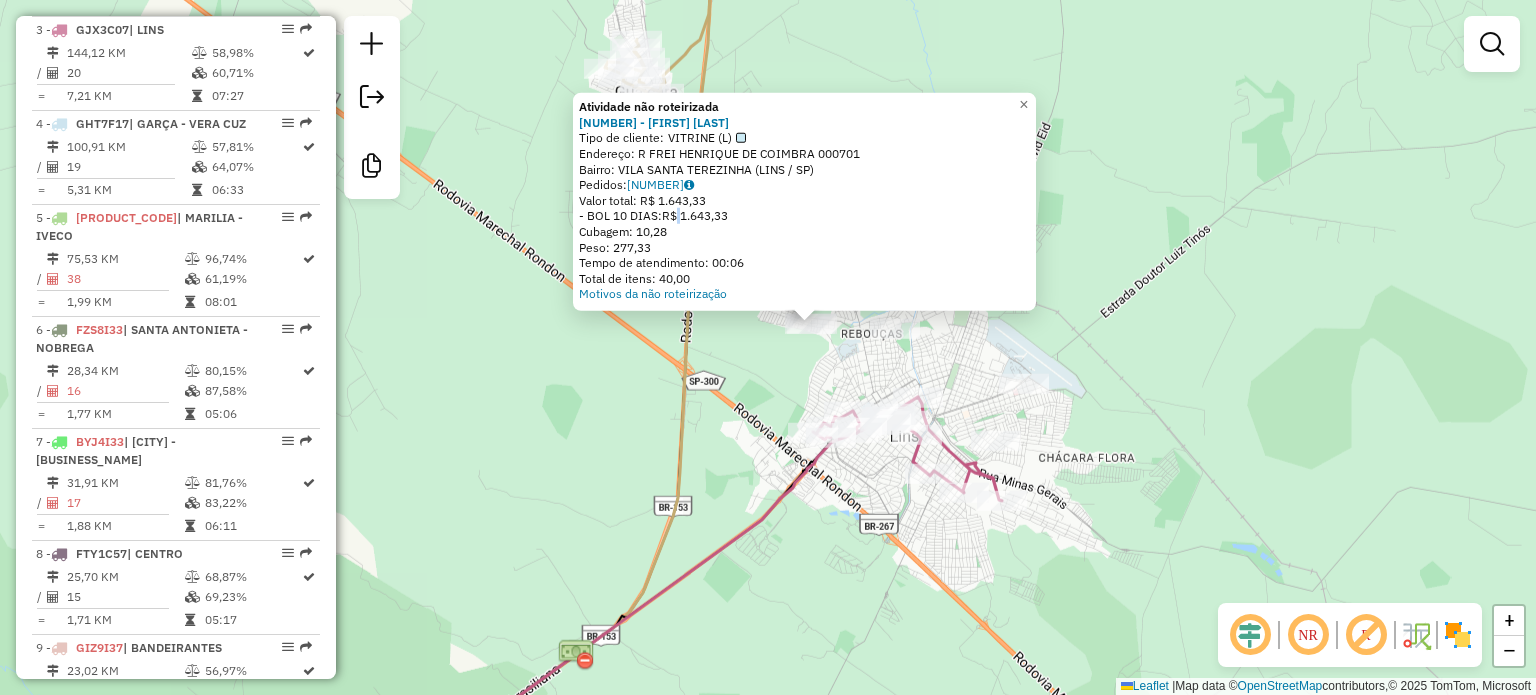 click on "R$ 1.643,33" 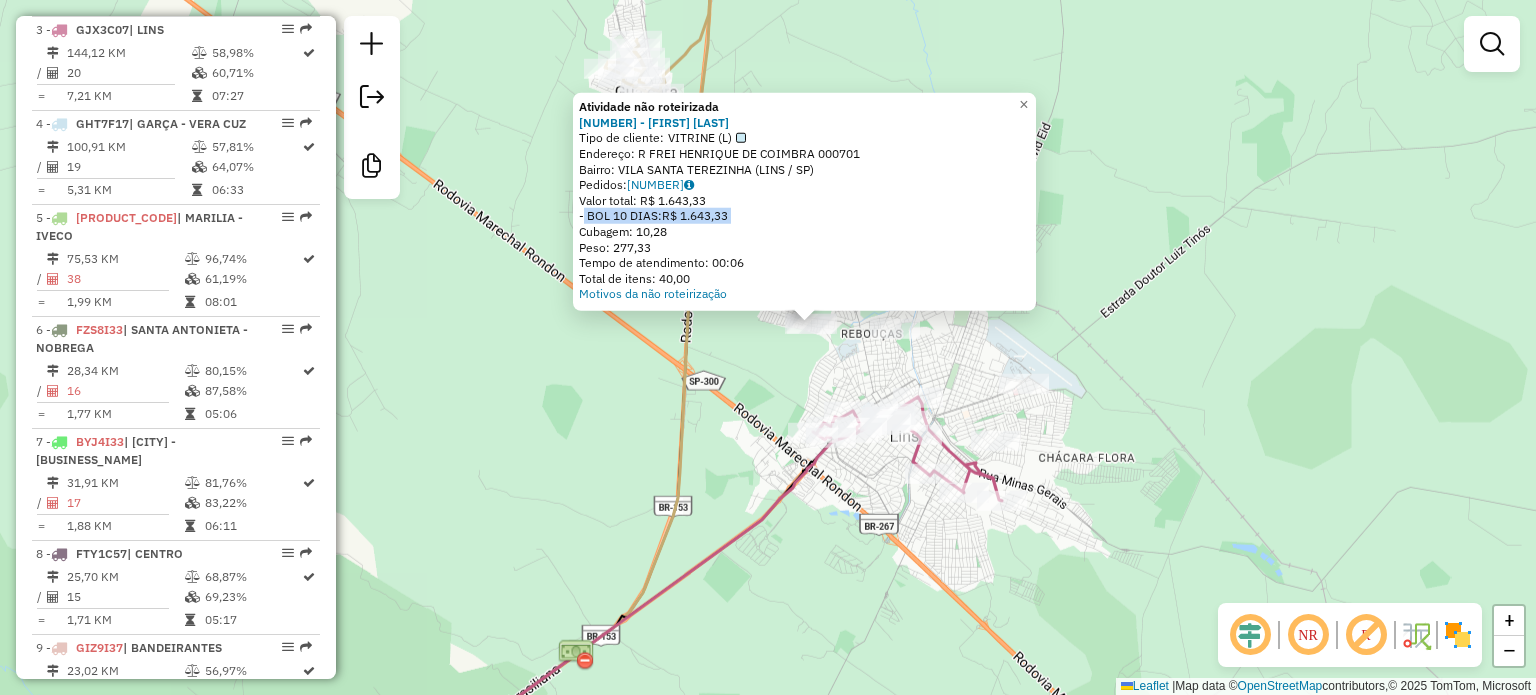 click on "R$ 1.643,33" 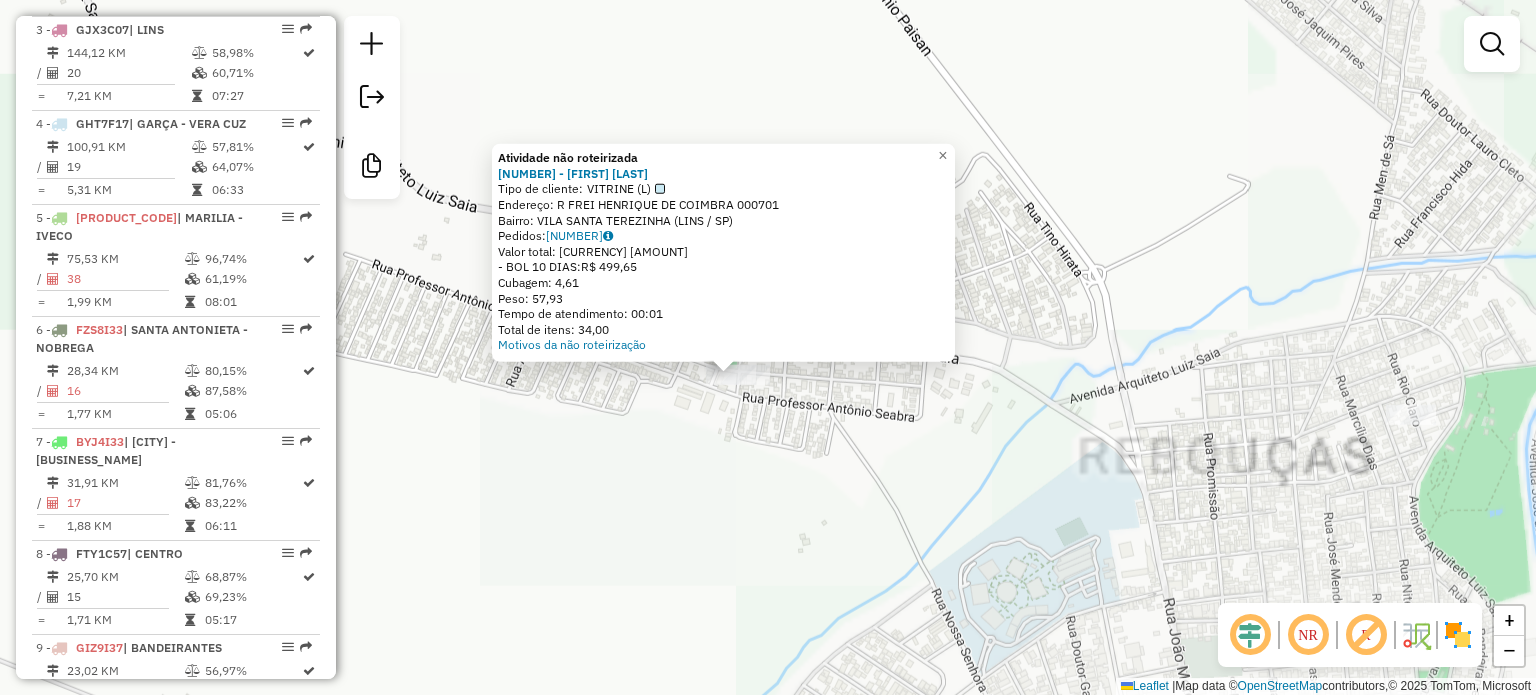 click on "Atividade não roteirizada [NUMBER] - [NAME] Tipo de cliente: VITRINE (L) Endereço: [STREET] [NUMBER] Bairro: [NEIGHBORHOOD] ([CITY] / [STATE]) Pedidos: [NUMBER] Valor total: [CURRENCY] [AMOUNT] -BOL 10 DIAS: [CURRENCY] [AMOUNT] Cubagem: [AMOUNT] Peso: [AMOUNT] Tempo de atendimento: [TIME] Total de itens: [AMOUNT] Motivos da não roteirização × Janela de atendimento Grade de atendimento Capacidade Transportadoras Veículos Cliente Pedidos Rotas Selecione os dias de semana para filtrar as janelas de atendimento Seg Ter Qua Qui Sex Sáb Dom Informe o período da janela de atendimento: De: Até: Filtrar exatamente a janela do cliente Considerar janela de atendimento padrão Selecione os dias de semana para filtrar as grades de atendimento Seg Ter Qua Qui Sex Sáb Dom Considerar clientes sem dia de atendimento cadastrado Clientes fora do dia de atendimento selecionado Filtrar as atividades entre os valores definidos abaixo: Peso mínimo: De: De:" 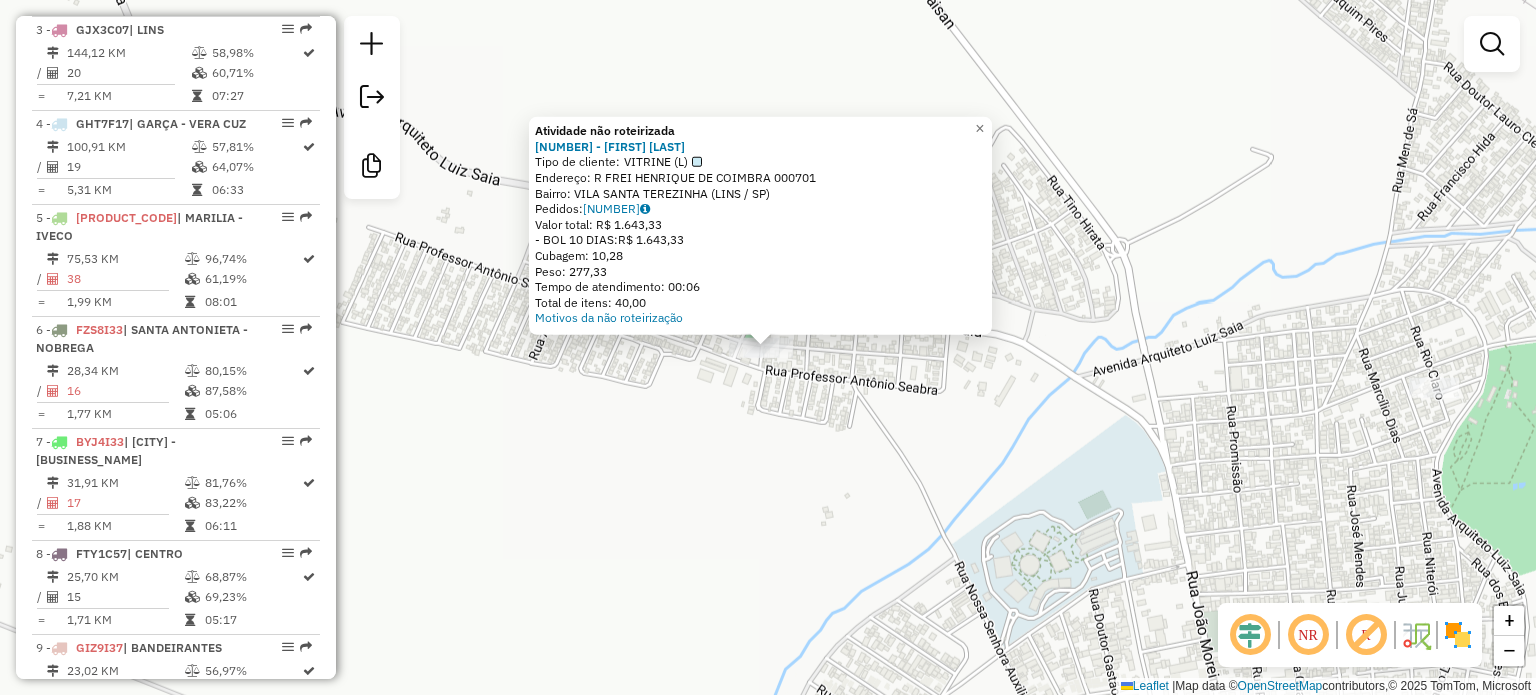 click on "Atividade não roteirizada [NUMBER] - [FIRST] [LAST]  Tipo de cliente:   [CLIENT_TYPE] ([CITY])   Endereço: R   [STREET_NAME]      [NUMBER]   Bairro: [NAME] ([CITY] / [STATE])   Pedidos:  [NUMBER]   Valor total: [CURRENCY] [NUMBER]   - BOL [NUMBER] DIAS:  [CURRENCY] [NUMBER]   Cubagem: [NUMBER]   Peso: [NUMBER]   Tempo de atendimento: [TIME]   Total de itens: [NUMBER]  Motivos da não roteirização × Janela de atendimento Grade de atendimento Capacidade Transportadoras Veículos Cliente Pedidos  Rotas Selecione os dias de semana para filtrar as janelas de atendimento  Seg   Ter   Qua   Qui   Sex   Sáb   Dom  Informe o período da janela de atendimento: De: Até:  Filtrar exatamente a janela do cliente  Considerar janela de atendimento padrão  Selecione os dias de semana para filtrar as grades de atendimento  Seg   Ter   Qua   Qui   Sex   Sáb   Dom   Considerar clientes sem dia de atendimento cadastrado  Clientes fora do dia de atendimento selecionado Filtrar as atividades entre os valores definidos abaixo:  Peso mínimo:  De:" 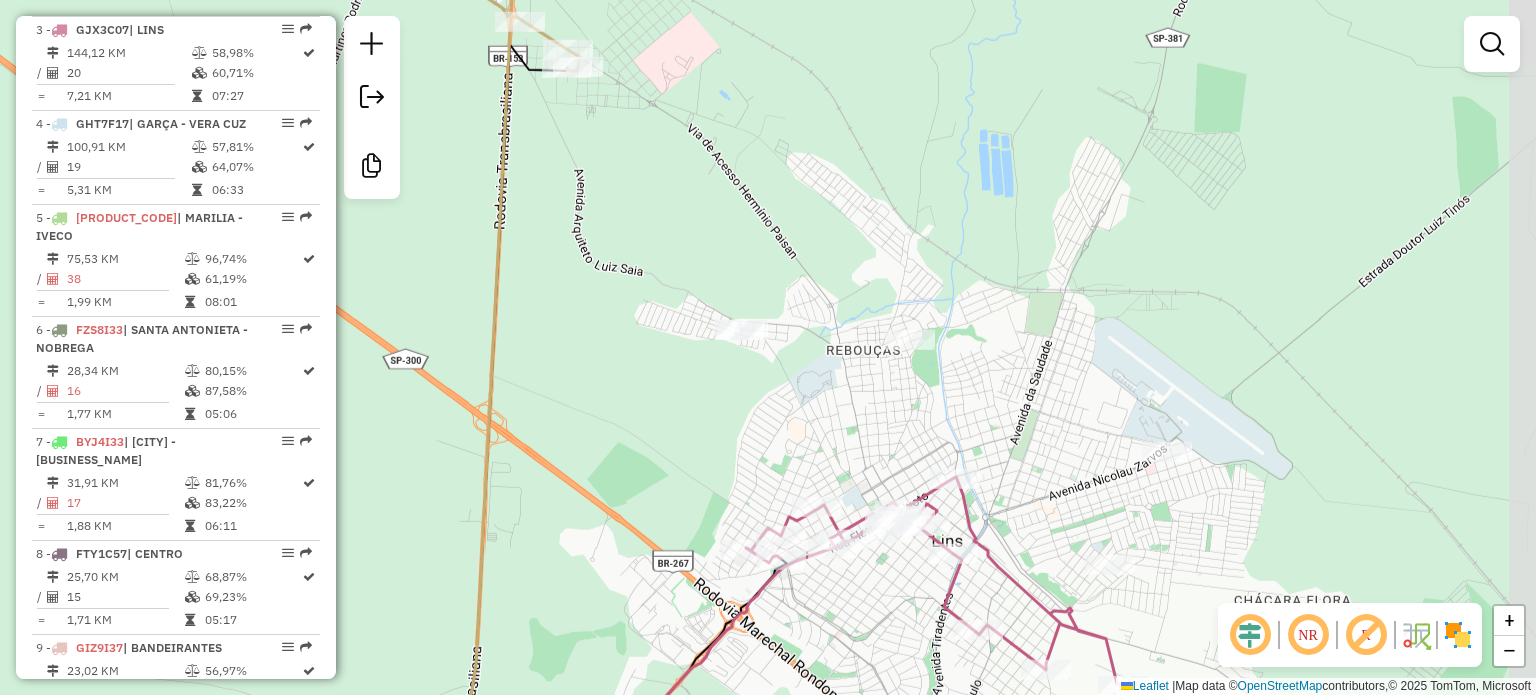 drag, startPoint x: 1047, startPoint y: 472, endPoint x: 920, endPoint y: 260, distance: 247.12952 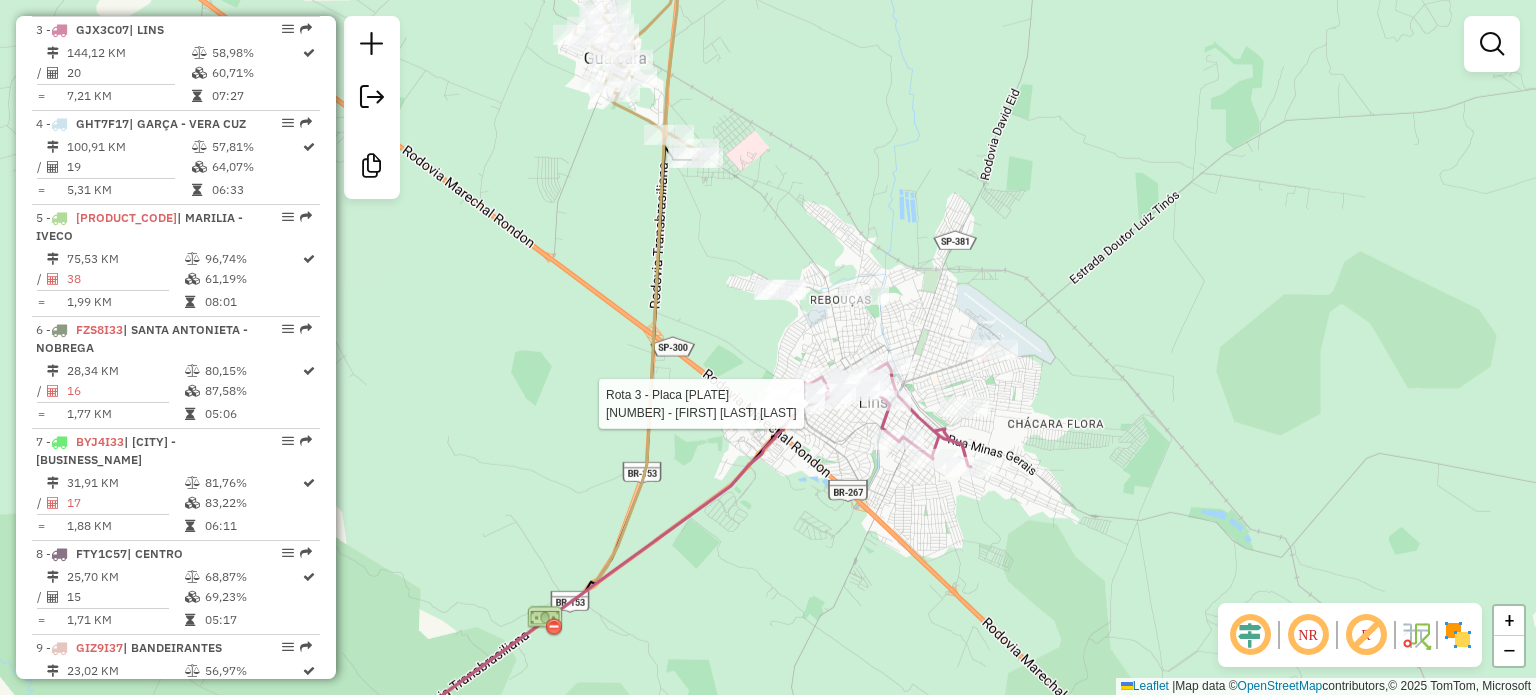 select on "**********" 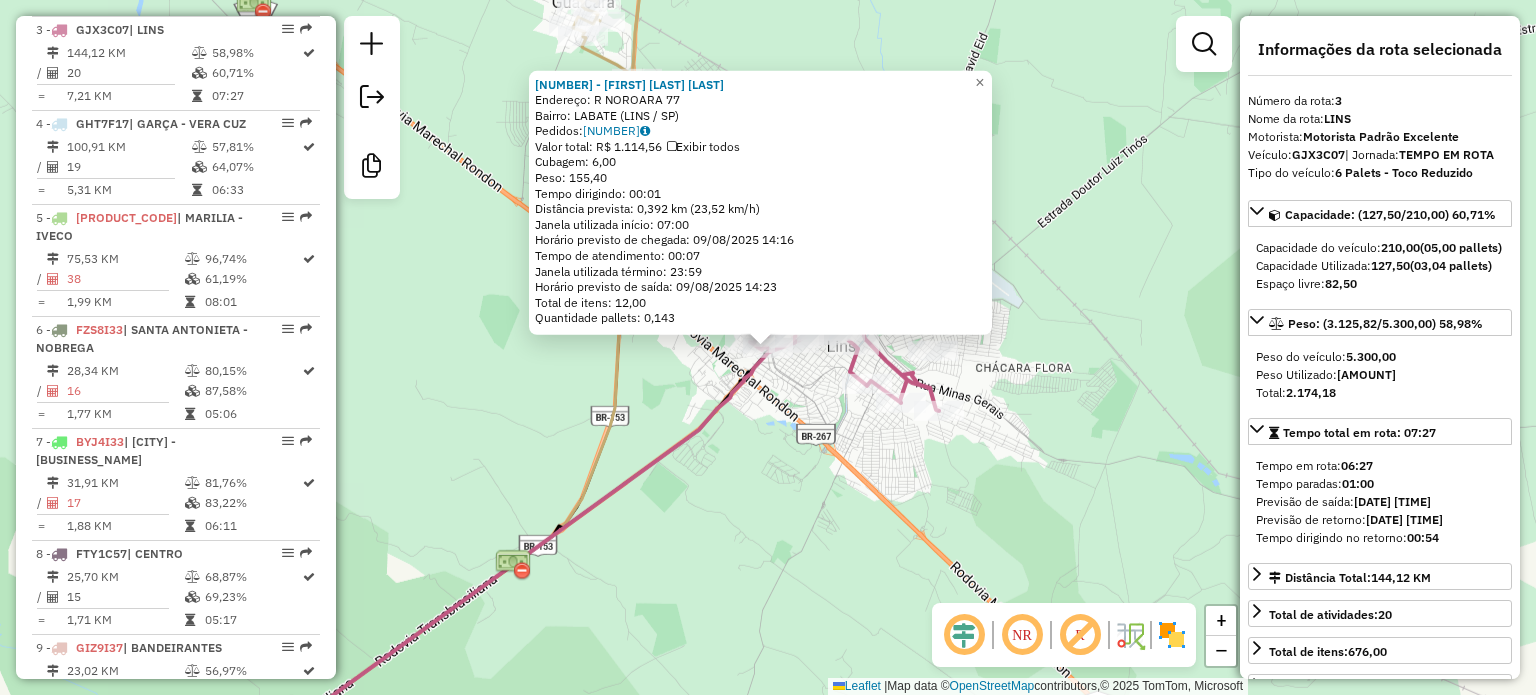 click on "[NUMBER] - [NAME] Endereço: [STREET] [NUMBER] Bairro: [NEIGHBORHOOD] ([CITY] / [STATE]) Pedidos: [NUMBER] Valor total: [CURRENCY] [AMOUNT] Exibir todos Cubagem: [AMOUNT] Peso: [AMOUNT] Tempo dirigindo: [TIME] Distância prevista: [DISTANCE] ([SPEED]) Janela utilizada início: [TIME] Horário previsto de chegada: [DATE] [TIME] Tempo de atendimento: [TIME] Janela utilizada término: [TIME] Horário previsto de saída: [DATE] [TIME] Total de itens: [AMOUNT] Quantidade pallets: [AMOUNT] × Janela de atendimento Grade de atendimento Capacidade Transportadoras Veículos Cliente Pedidos Rotas Selecione os dias de semana para filtrar as janelas de atendimento Seg Ter Qua Qui Sex Sáb Dom Informe o período da janela de atendimento: De: Até: Filtrar exatamente a janela do cliente Considerar janela de atendimento padrão Selecione os dias de semana para filtrar as grades de atendimento Seg Ter Qua Qui Sex Sáb Dom Peso mínimo: Peso máximo: De: De:" 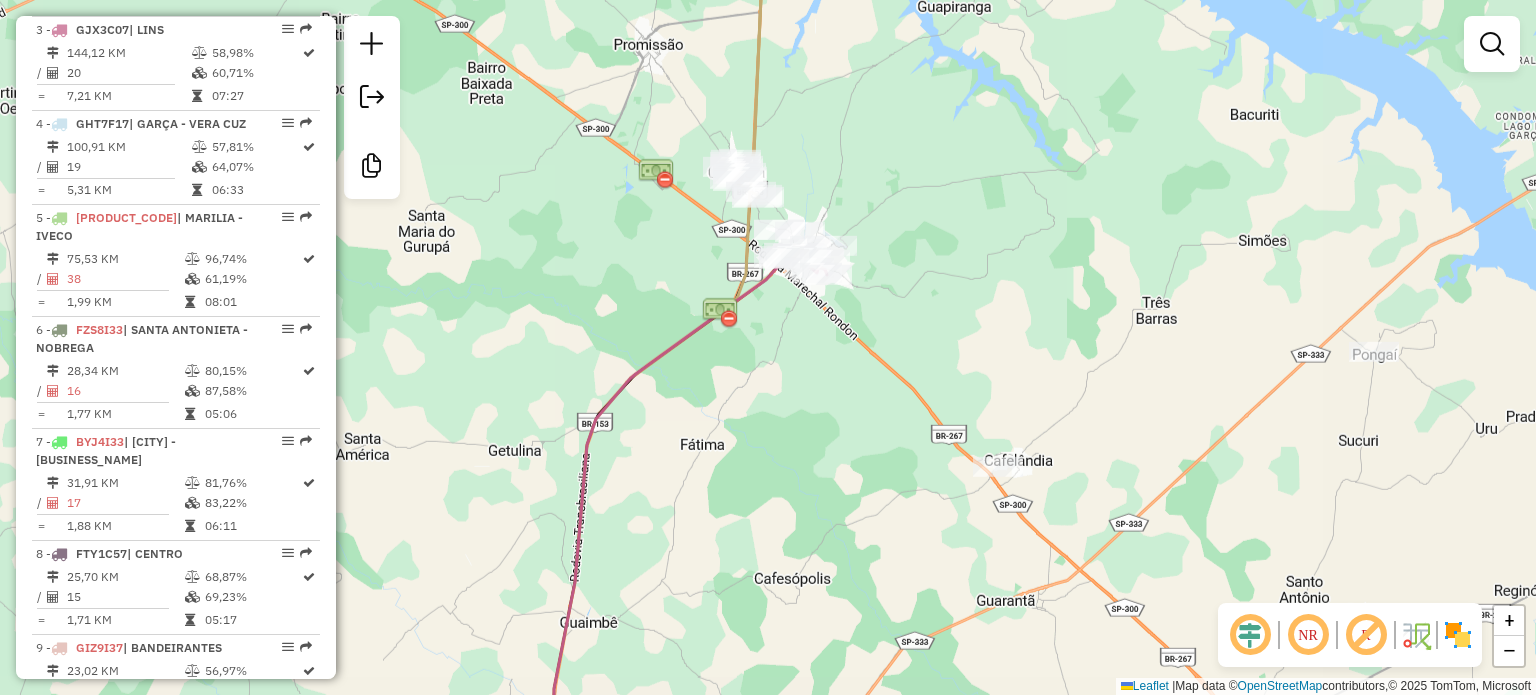 drag, startPoint x: 840, startPoint y: 391, endPoint x: 1010, endPoint y: 109, distance: 329.27798 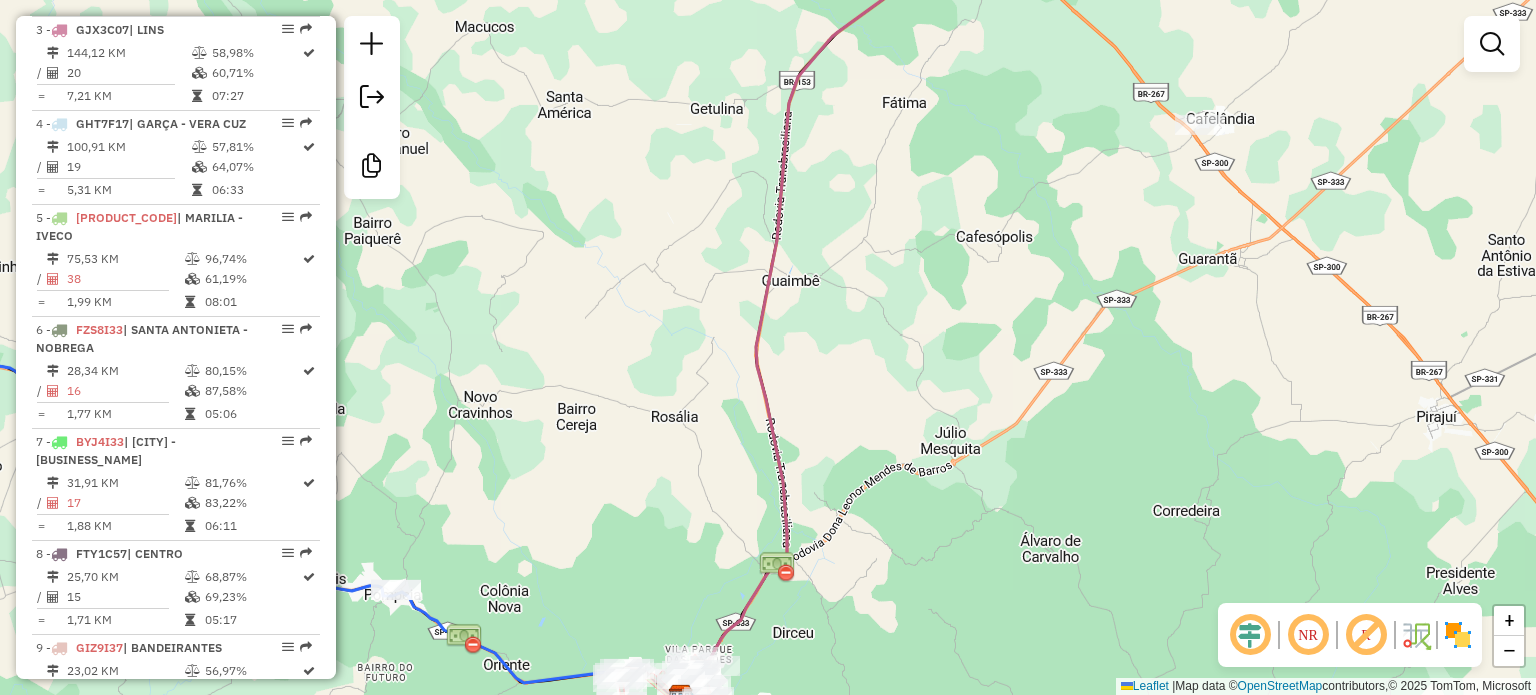 drag, startPoint x: 1057, startPoint y: 344, endPoint x: 1226, endPoint y: 163, distance: 247.6328 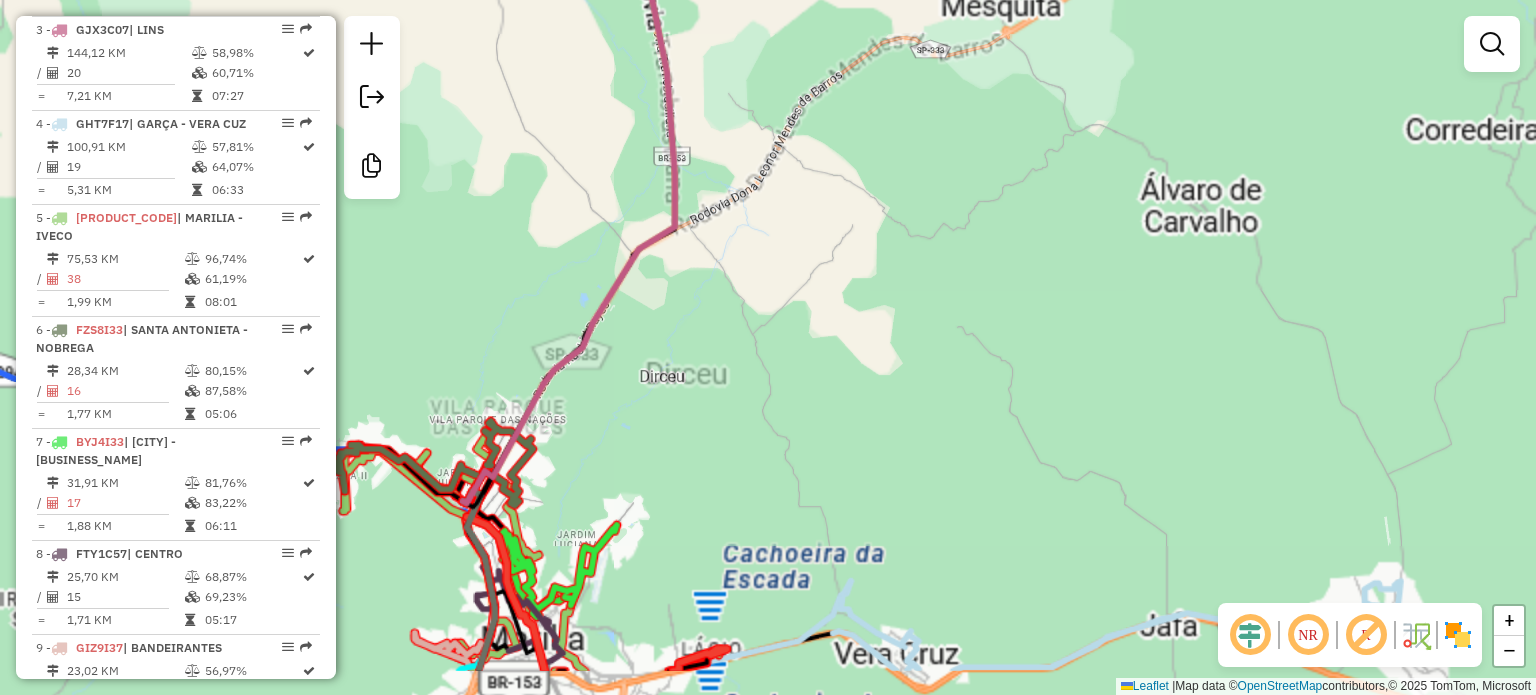drag, startPoint x: 1093, startPoint y: 255, endPoint x: 1158, endPoint y: 83, distance: 183.87224 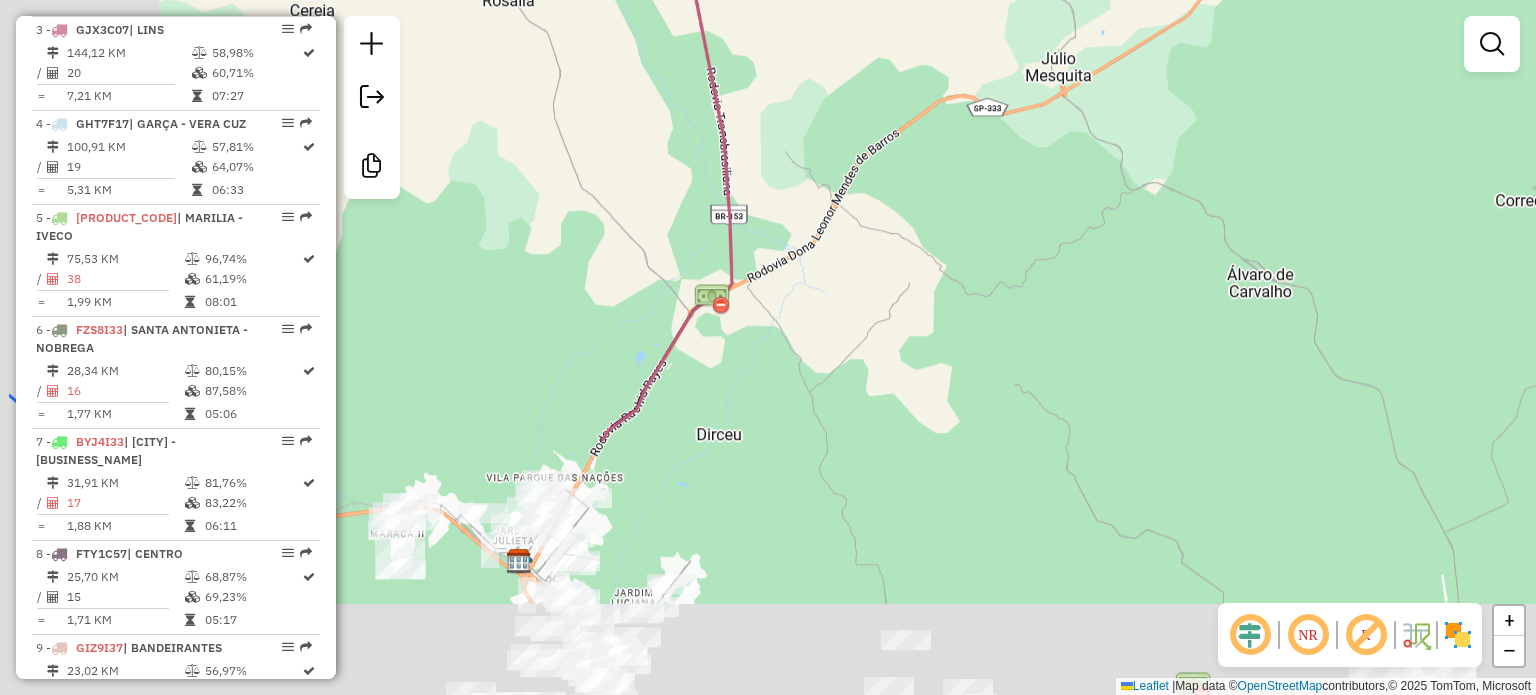 drag, startPoint x: 888, startPoint y: 349, endPoint x: 1059, endPoint y: 82, distance: 317.06467 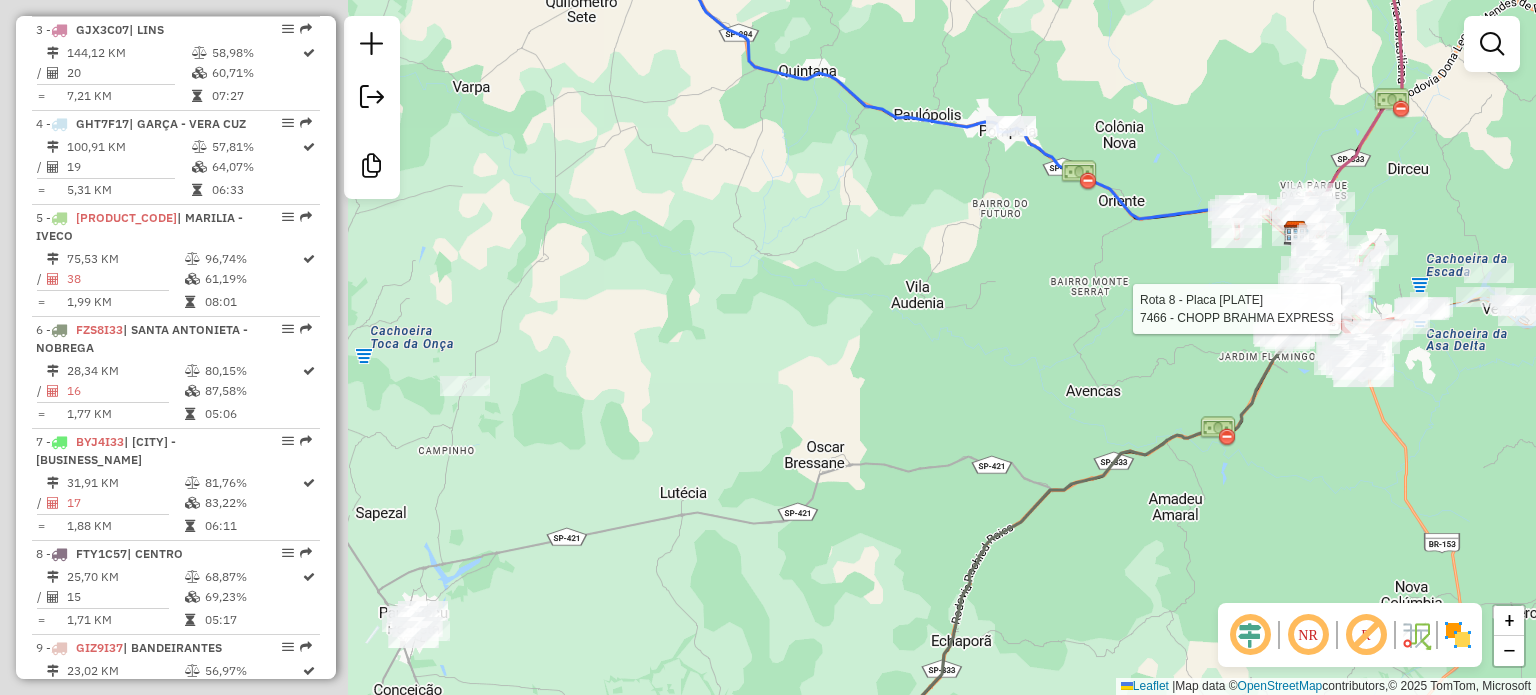 drag, startPoint x: 623, startPoint y: 87, endPoint x: 1024, endPoint y: 109, distance: 401.60303 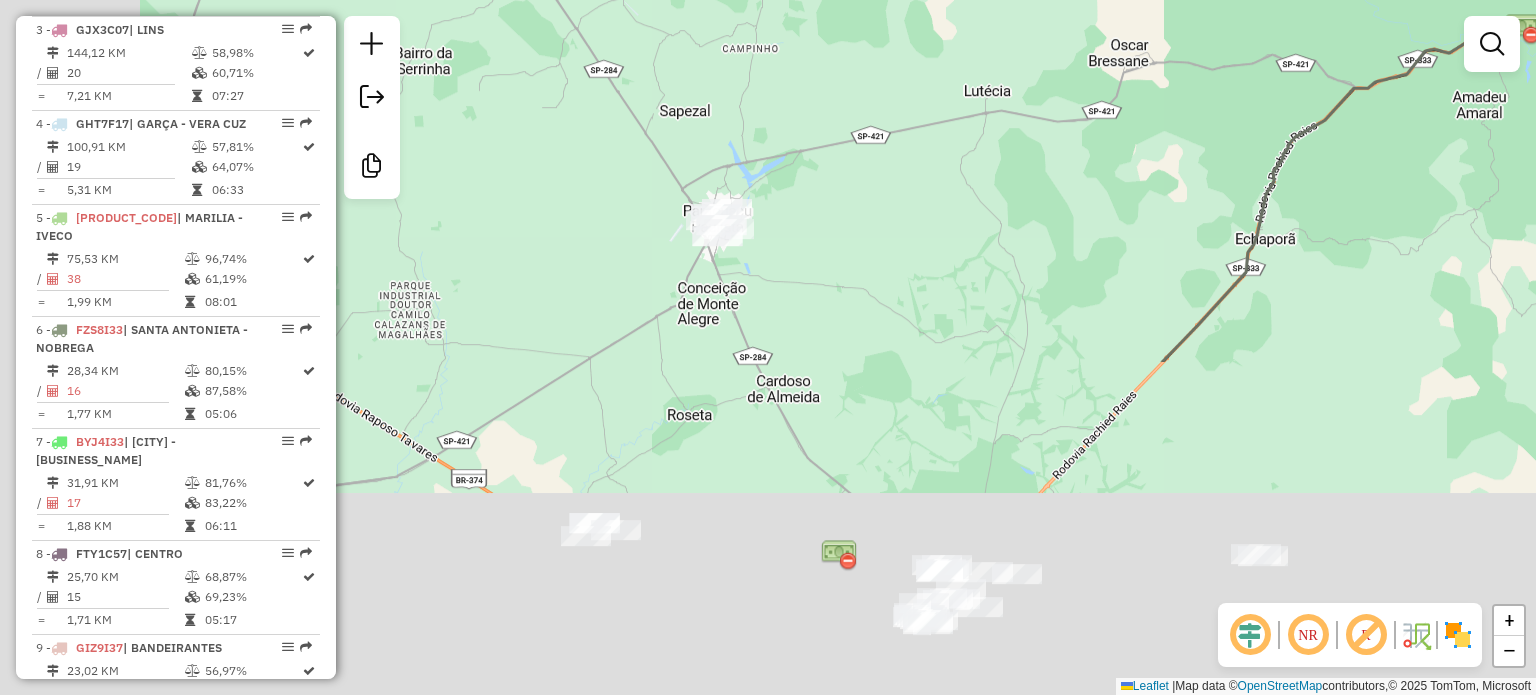 drag, startPoint x: 593, startPoint y: 547, endPoint x: 852, endPoint y: 181, distance: 448.3715 